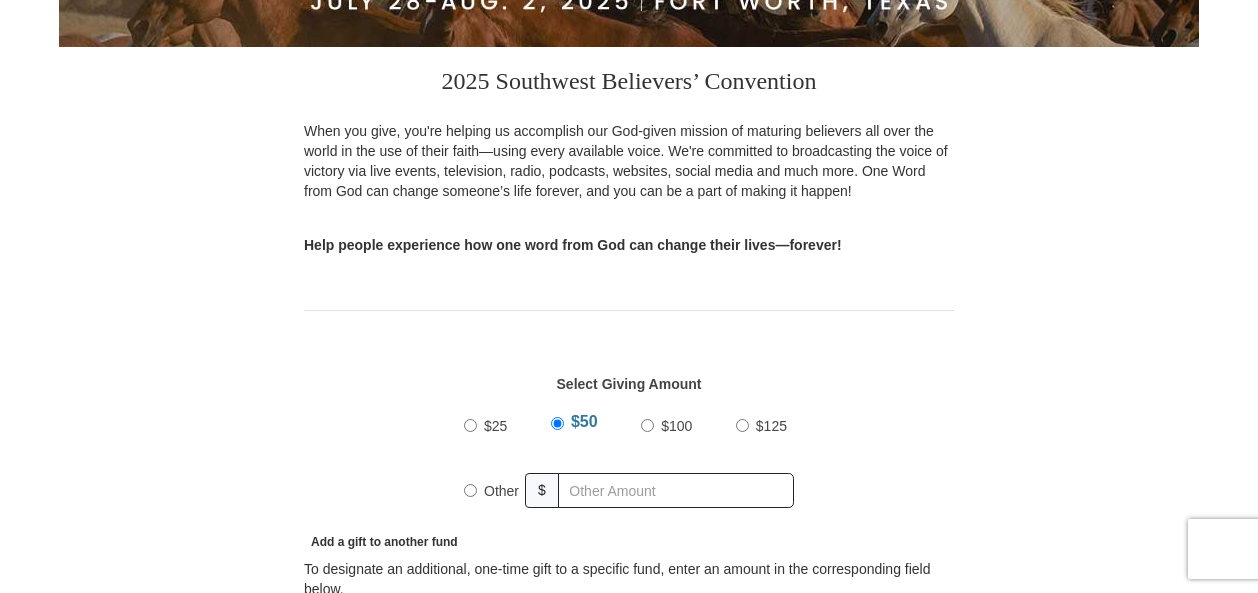 scroll, scrollTop: 0, scrollLeft: 0, axis: both 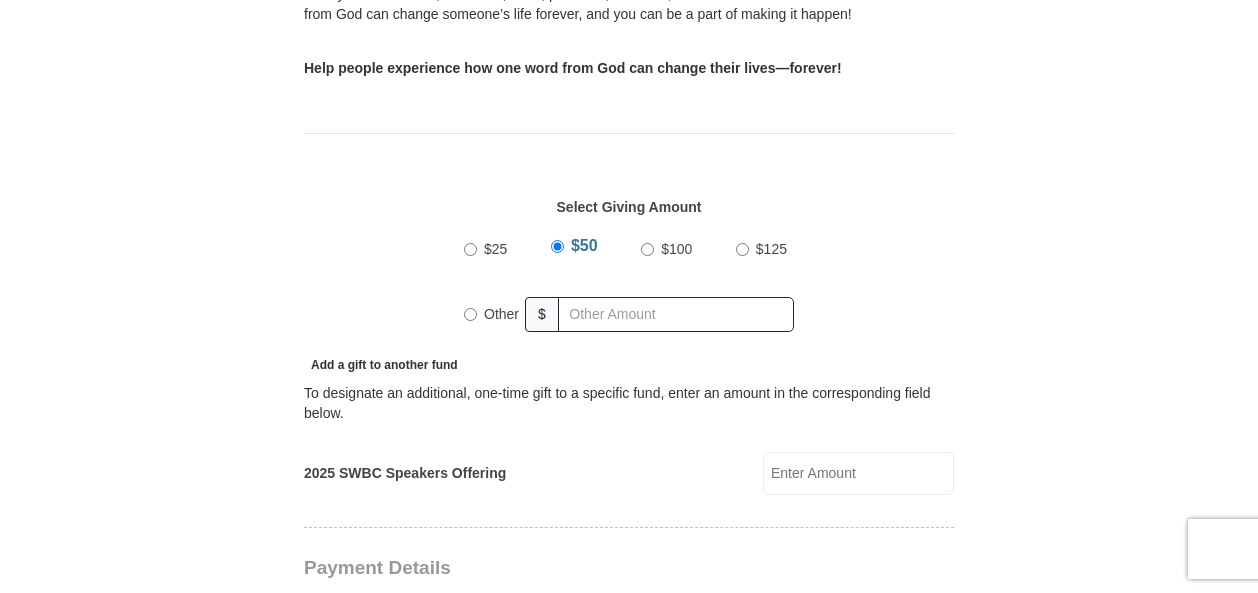 click on "Other" at bounding box center [470, 314] 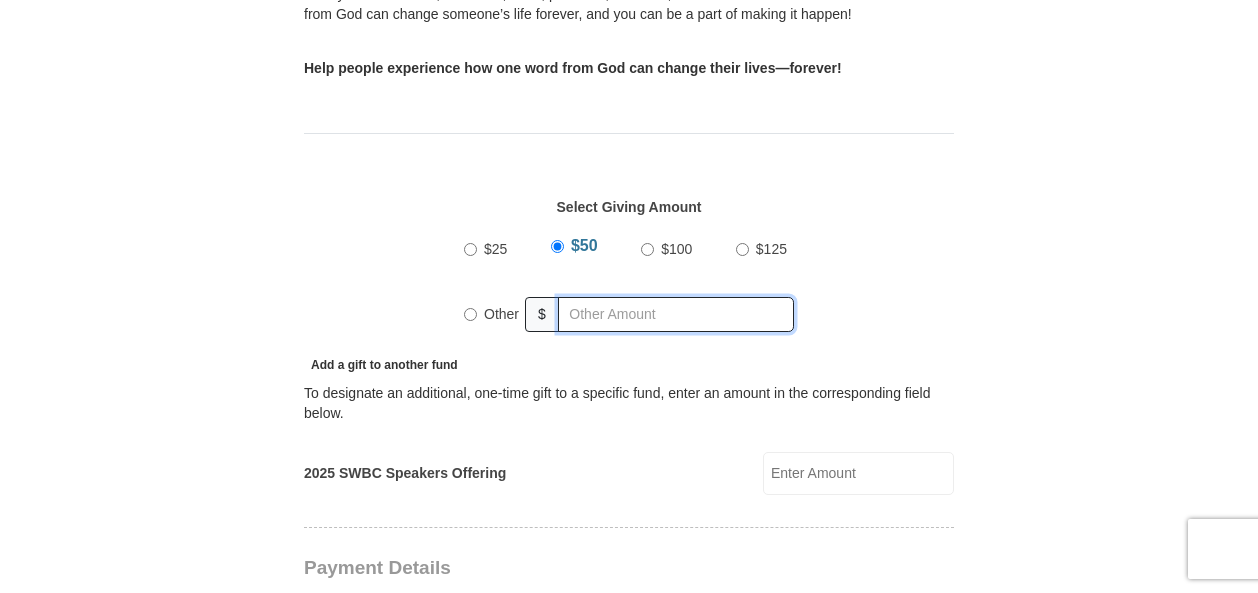 radio on "true" 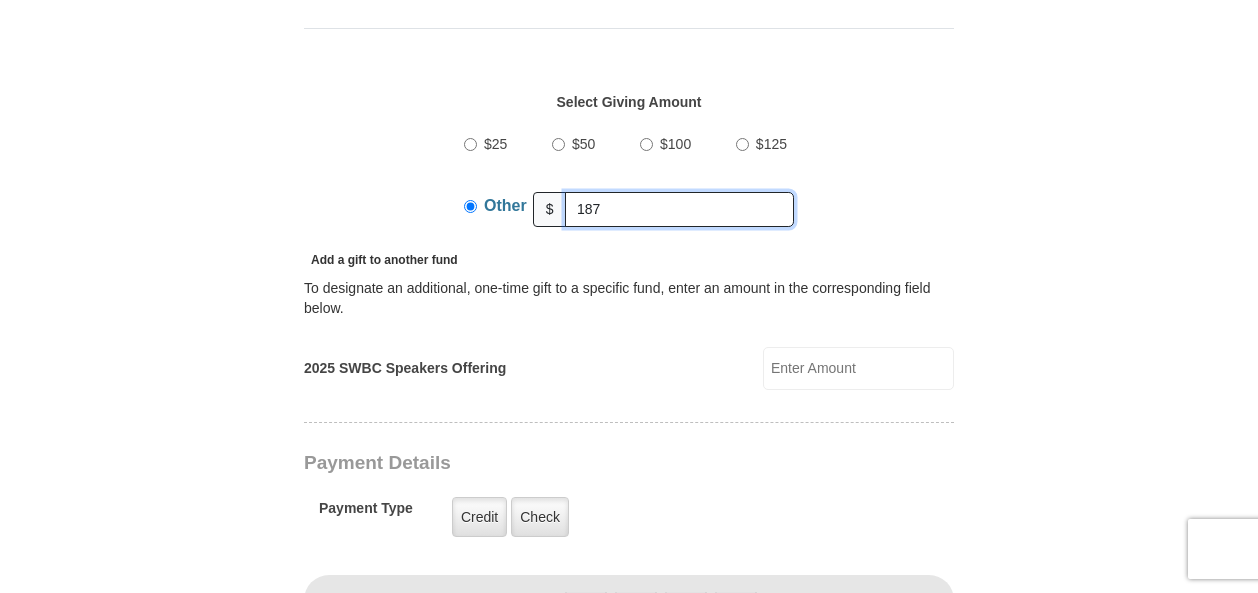 scroll, scrollTop: 745, scrollLeft: 0, axis: vertical 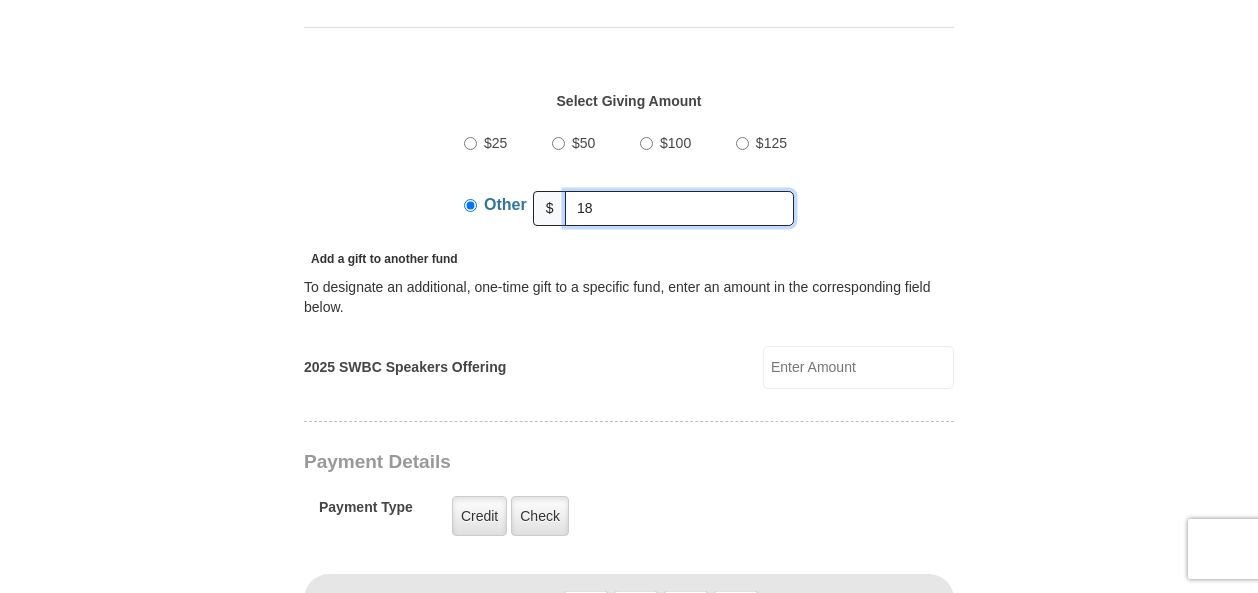 type on "1" 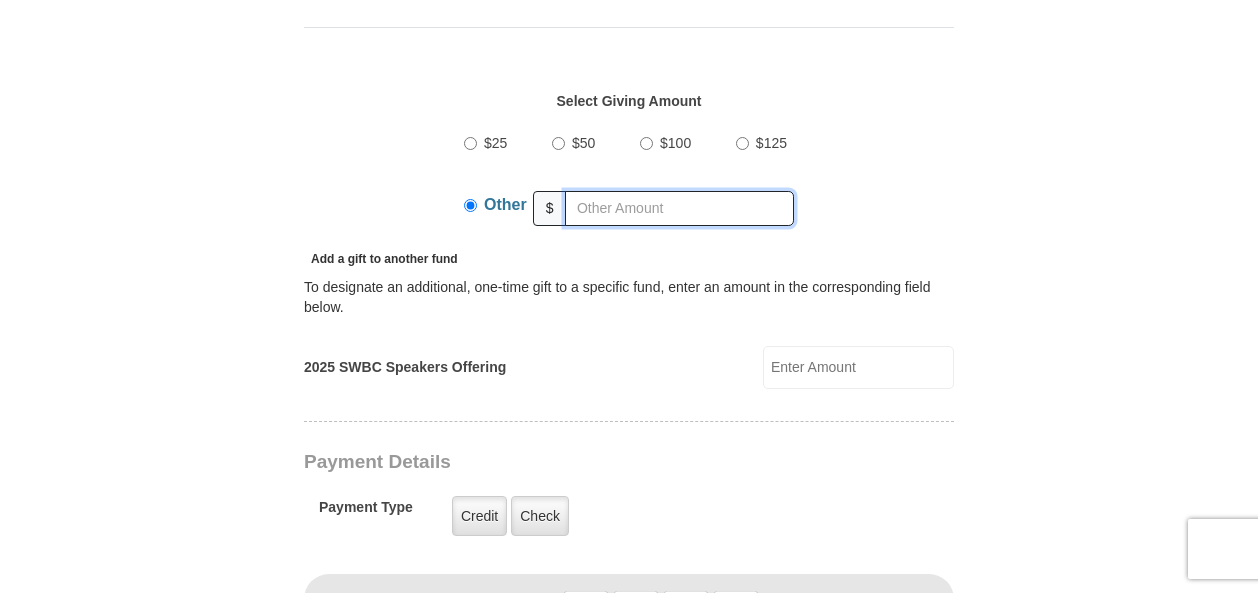 type 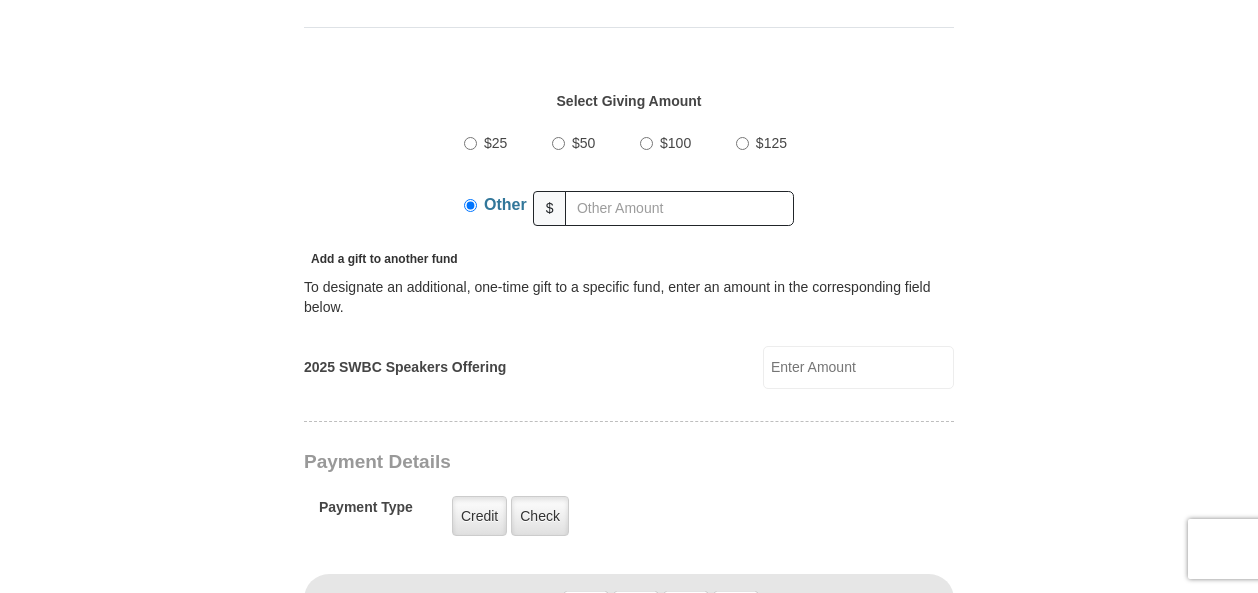 click on "2025 SWBC Speakers Offering" at bounding box center (858, 367) 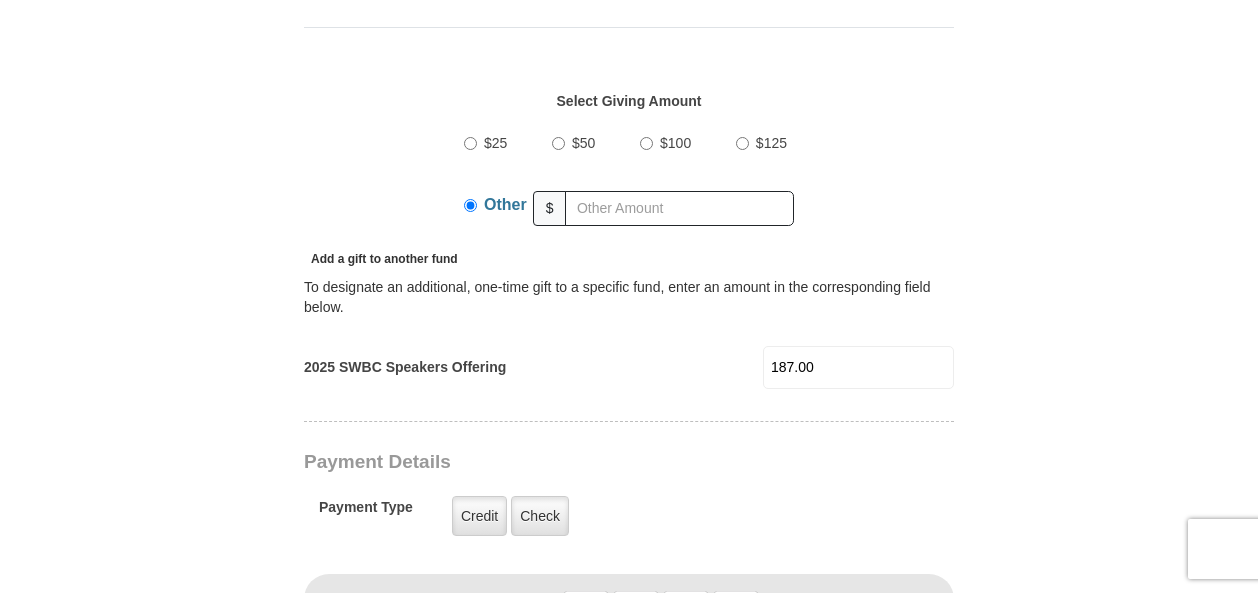 click on "187.00" at bounding box center (858, 367) 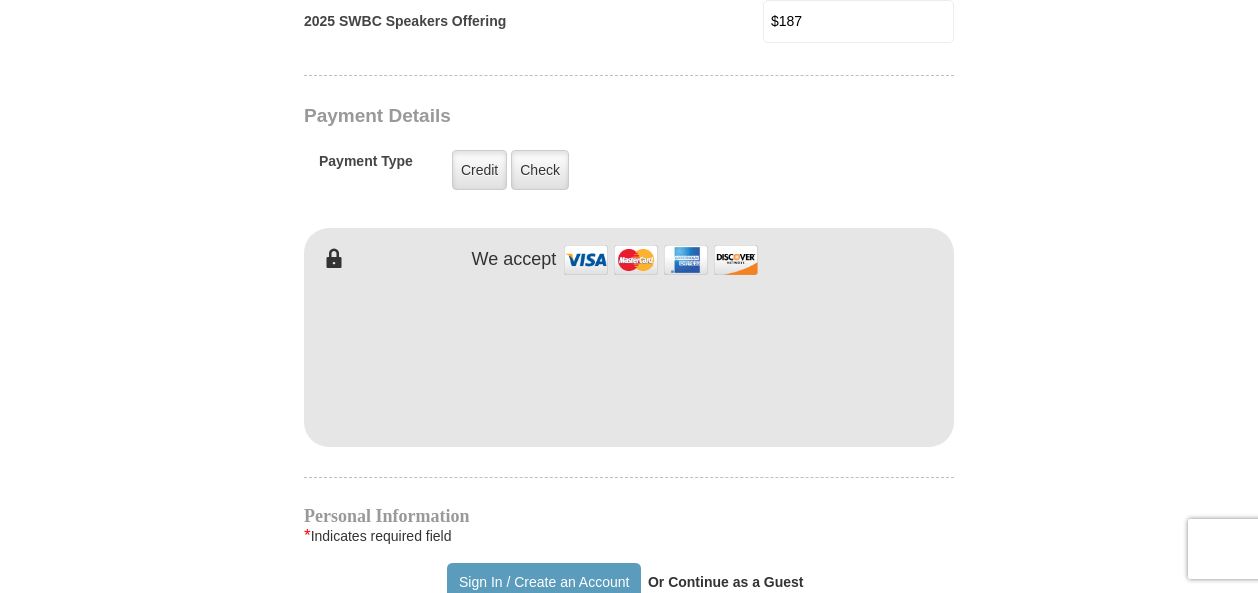 scroll, scrollTop: 1095, scrollLeft: 0, axis: vertical 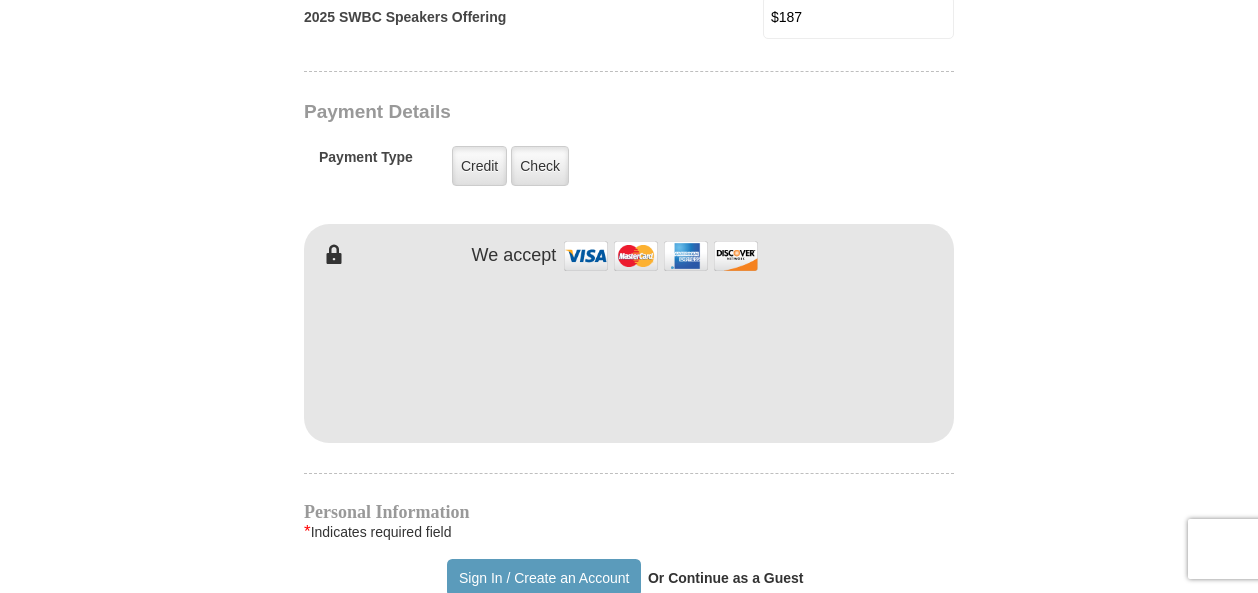 type on "$187" 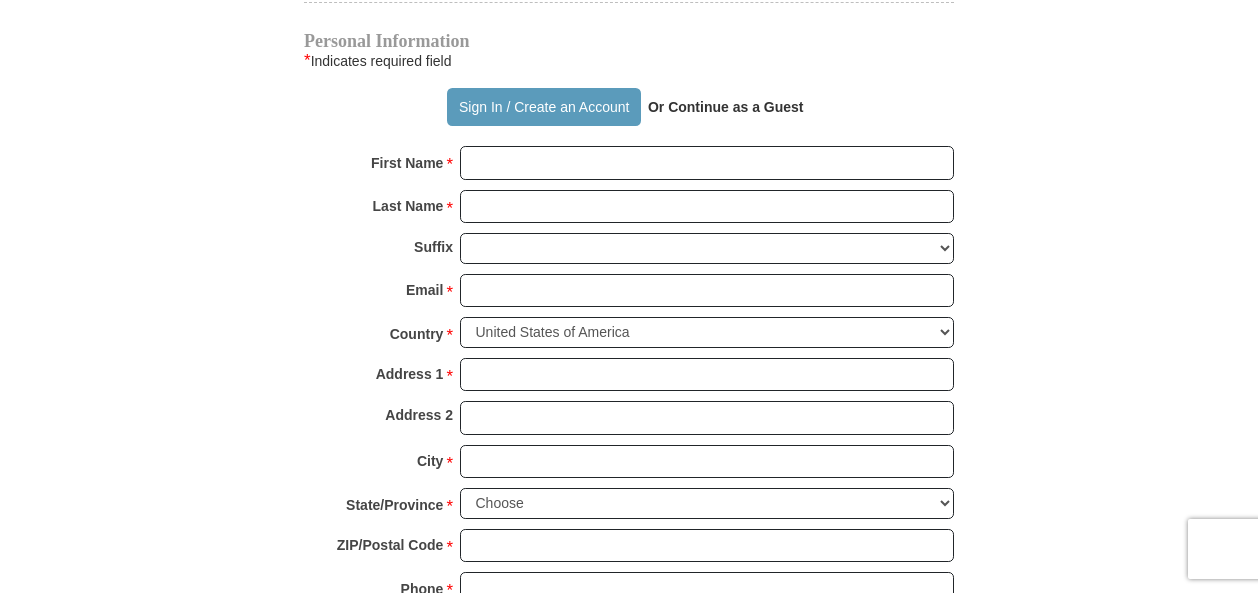 scroll, scrollTop: 1547, scrollLeft: 0, axis: vertical 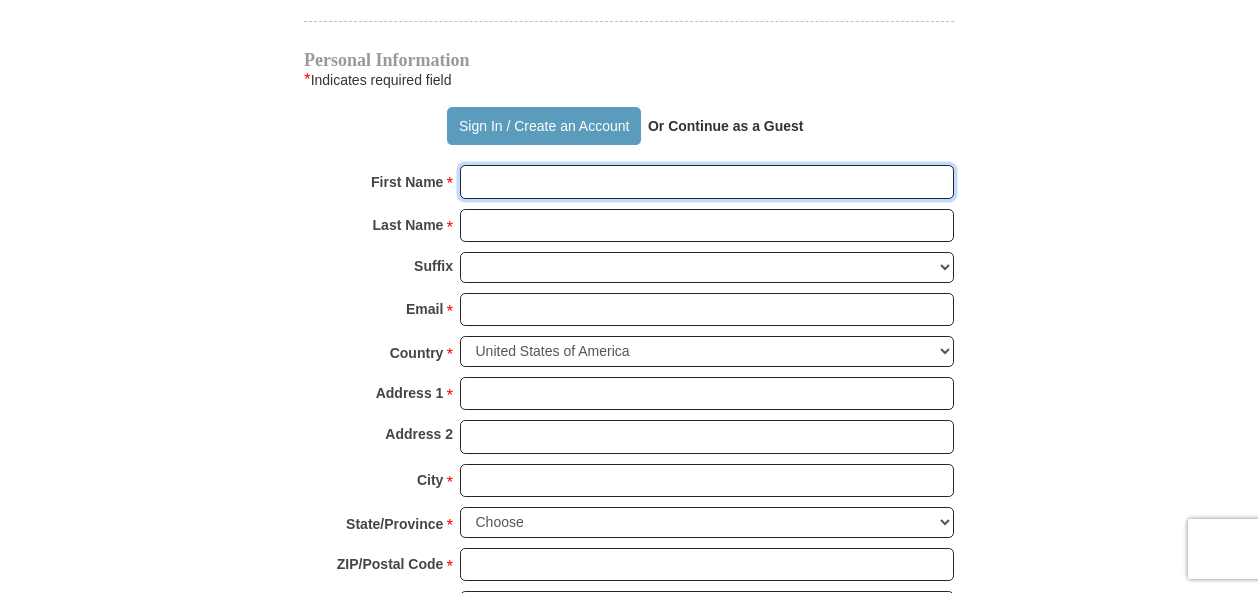 click on "First Name
*" at bounding box center [707, 182] 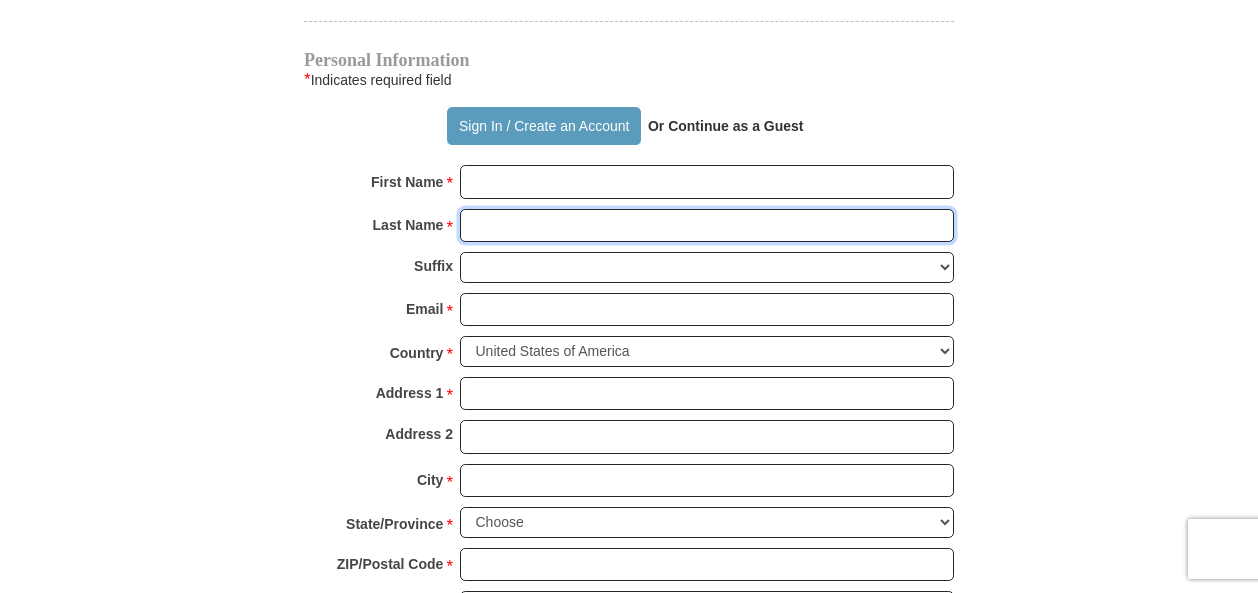 click on "Last Name
*" at bounding box center [707, 226] 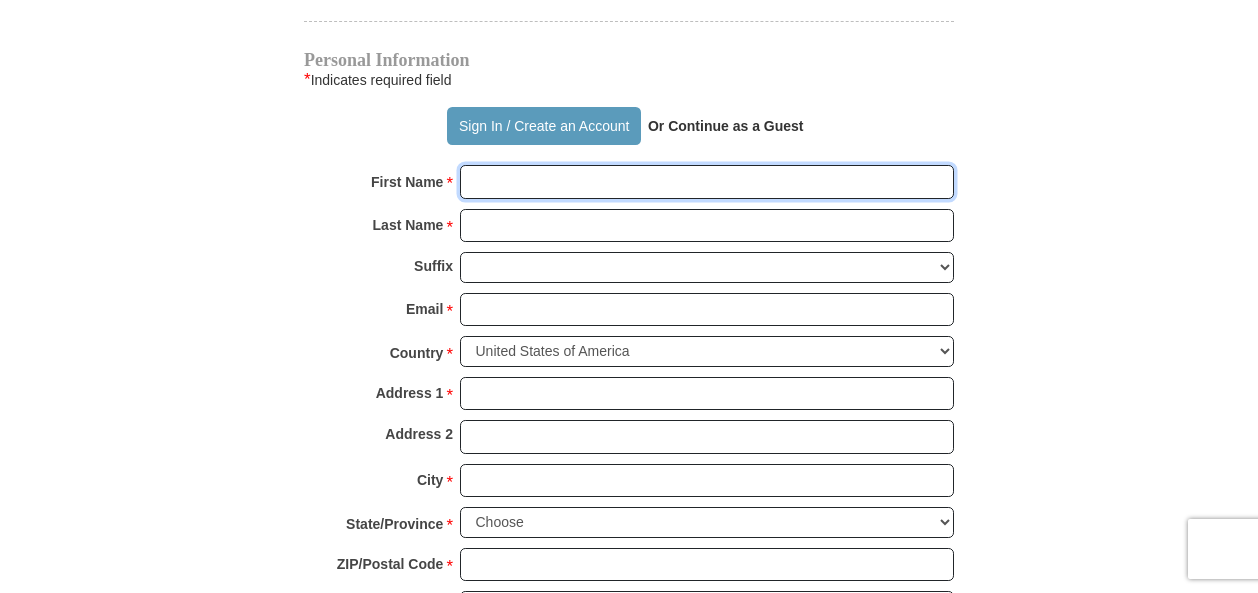 click on "First Name
*" at bounding box center (707, 182) 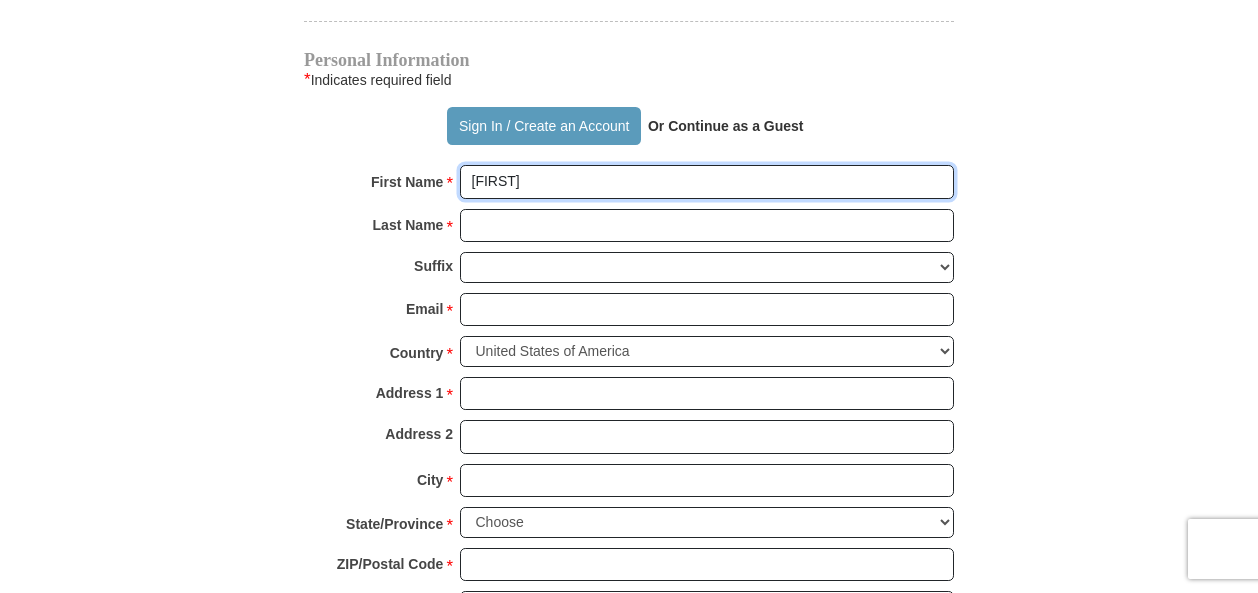 type on "[LAST]" 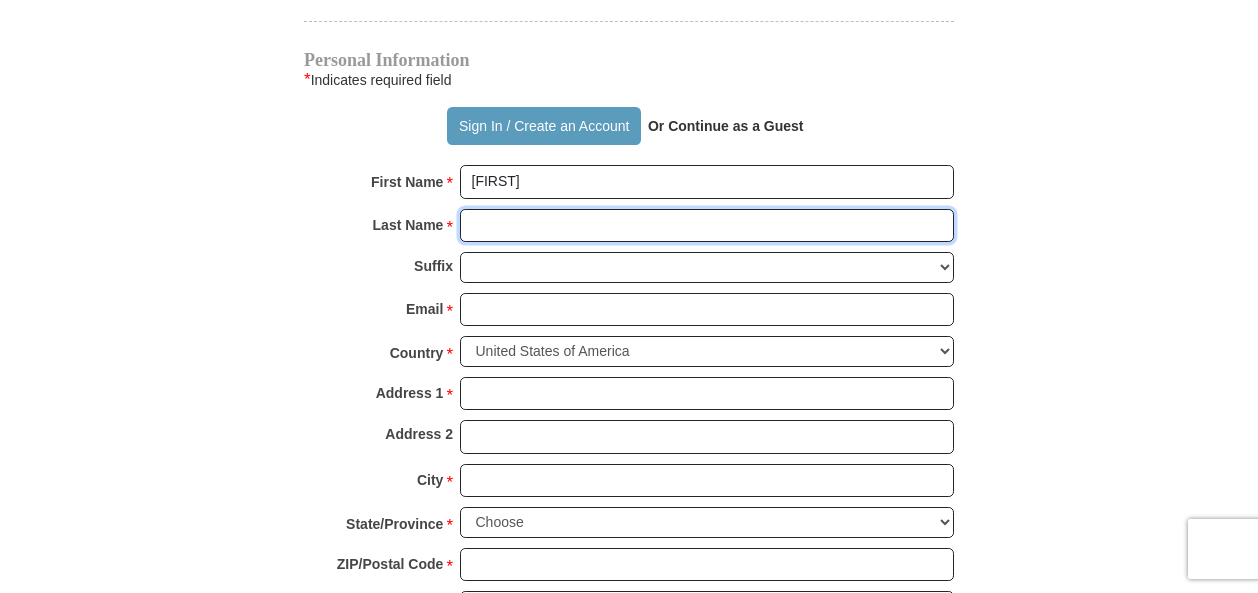 click on "Last Name
*" at bounding box center [707, 226] 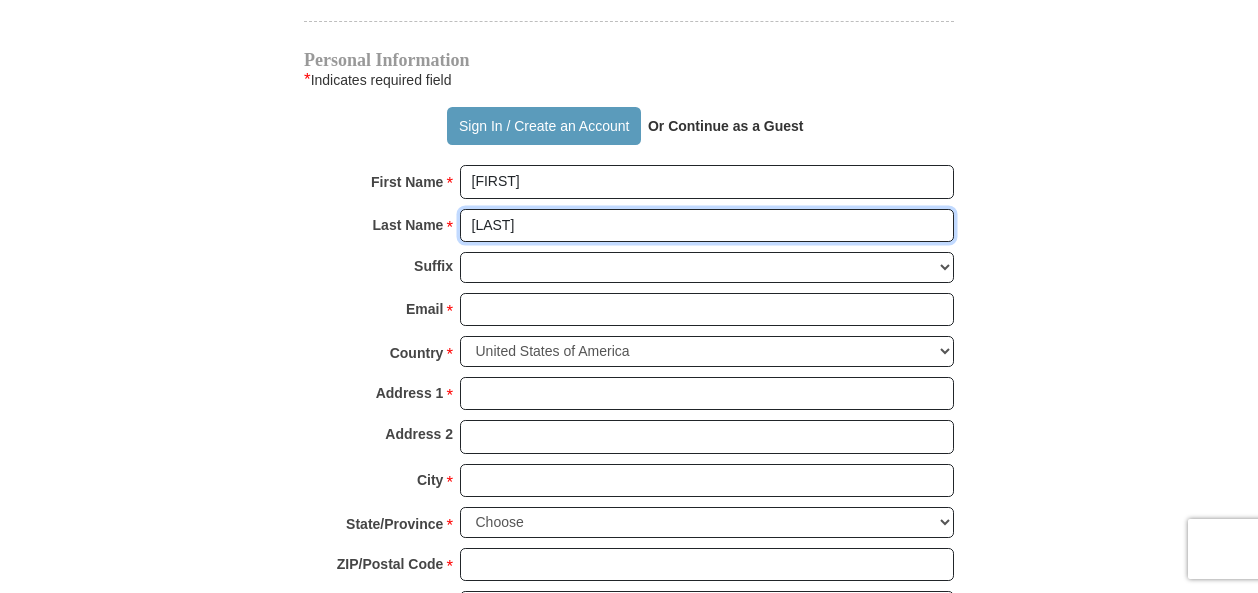 type on "[LAST]" 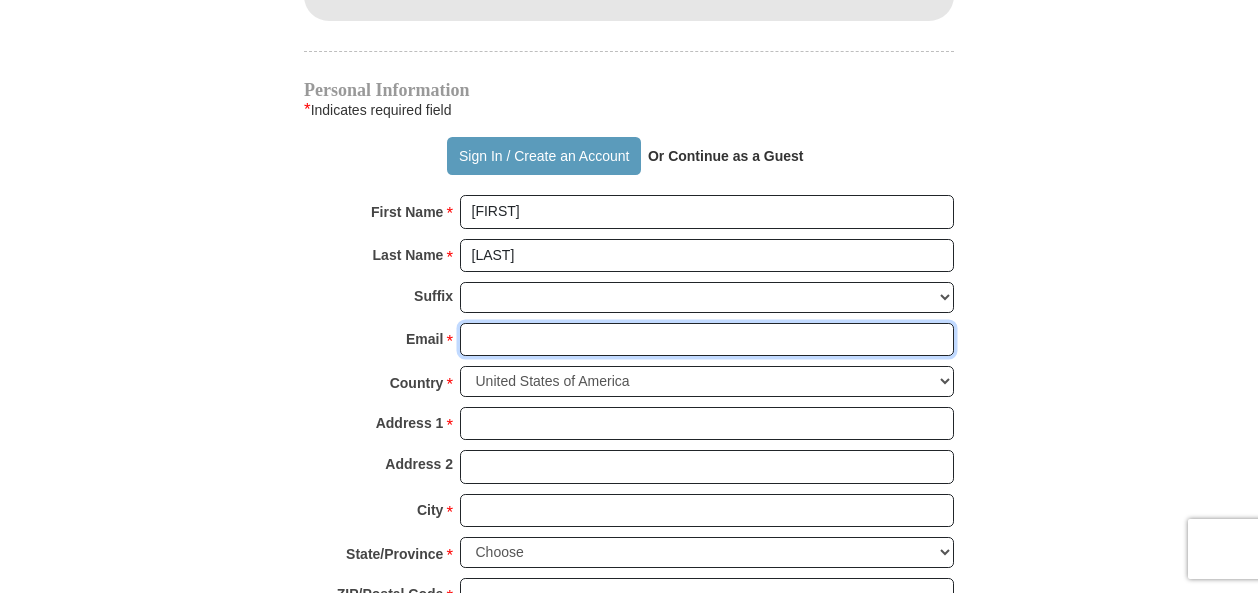 click on "Email
*" at bounding box center [707, 340] 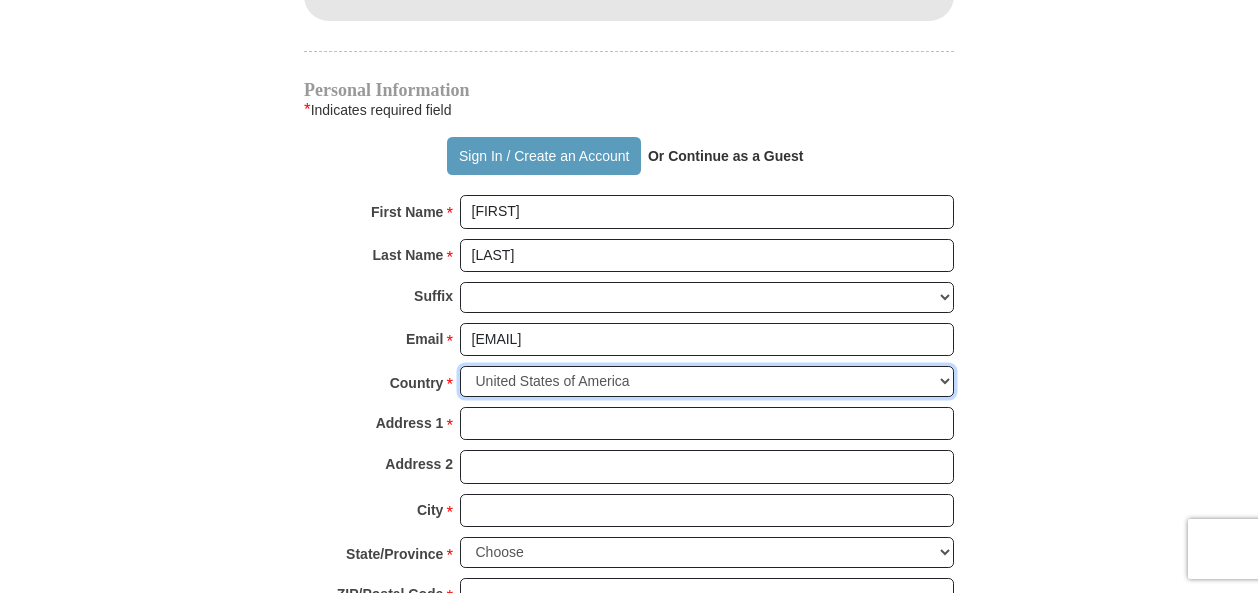 select on "GB" 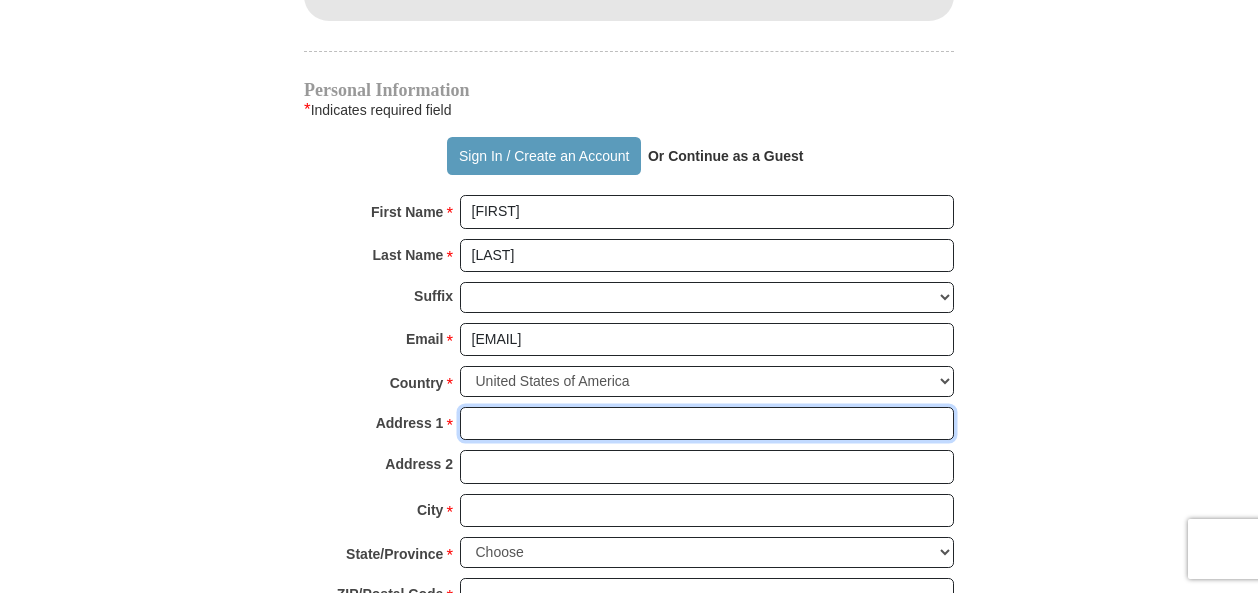 type on "[NUMBER] [STREET]" 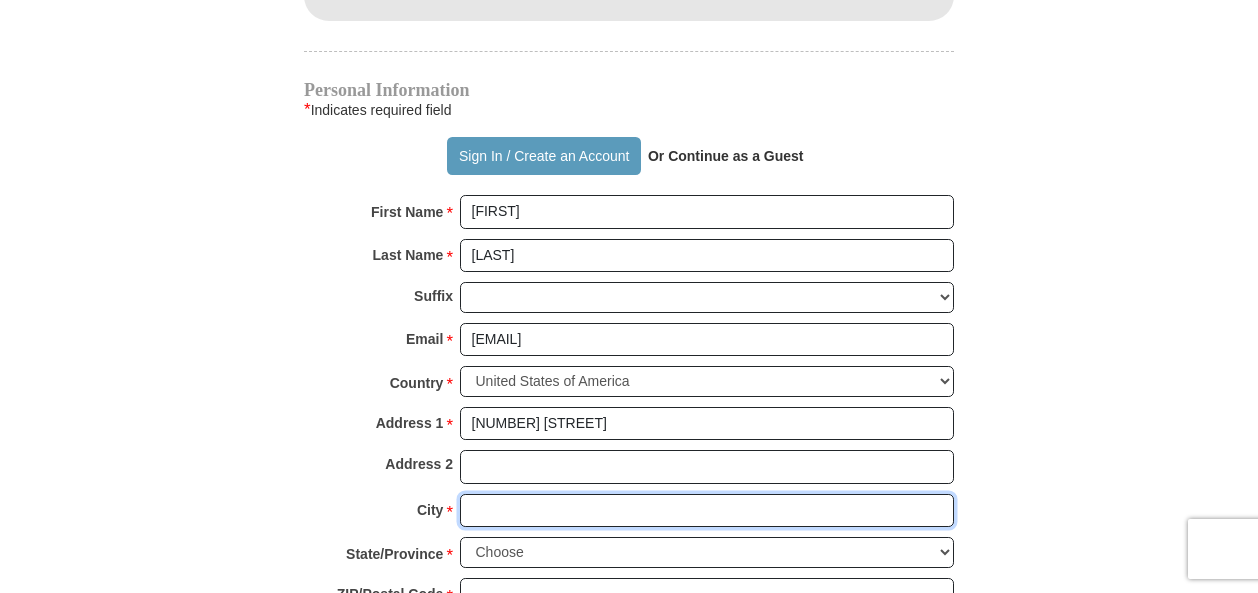 type on "[CITY]" 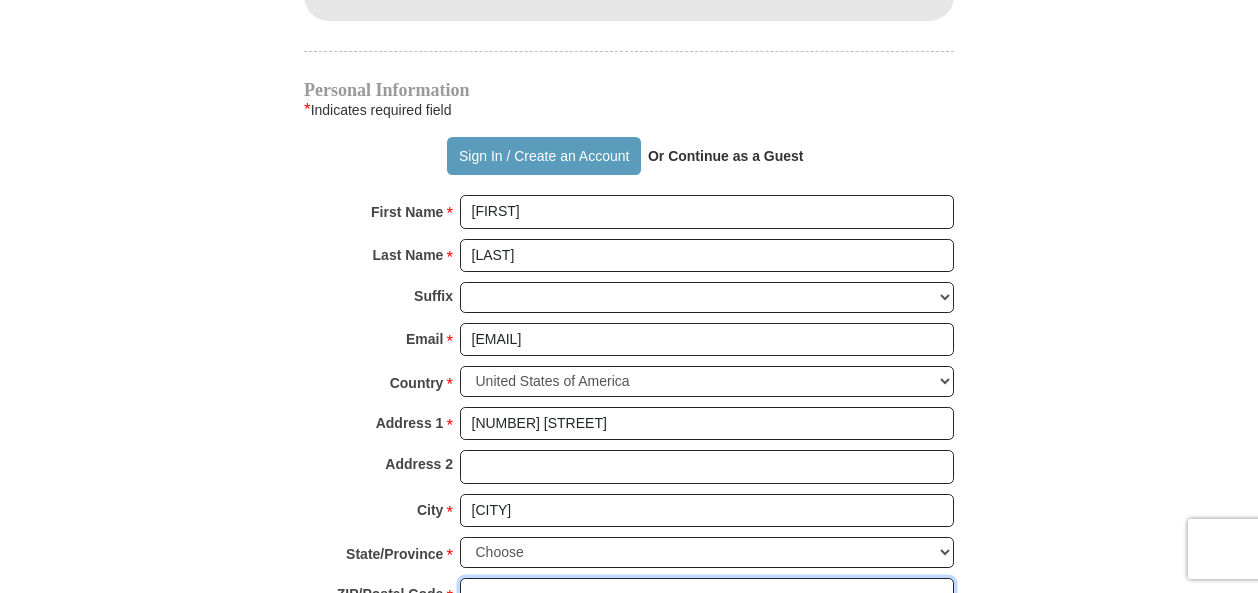 type on "[POSTAL_CODE]" 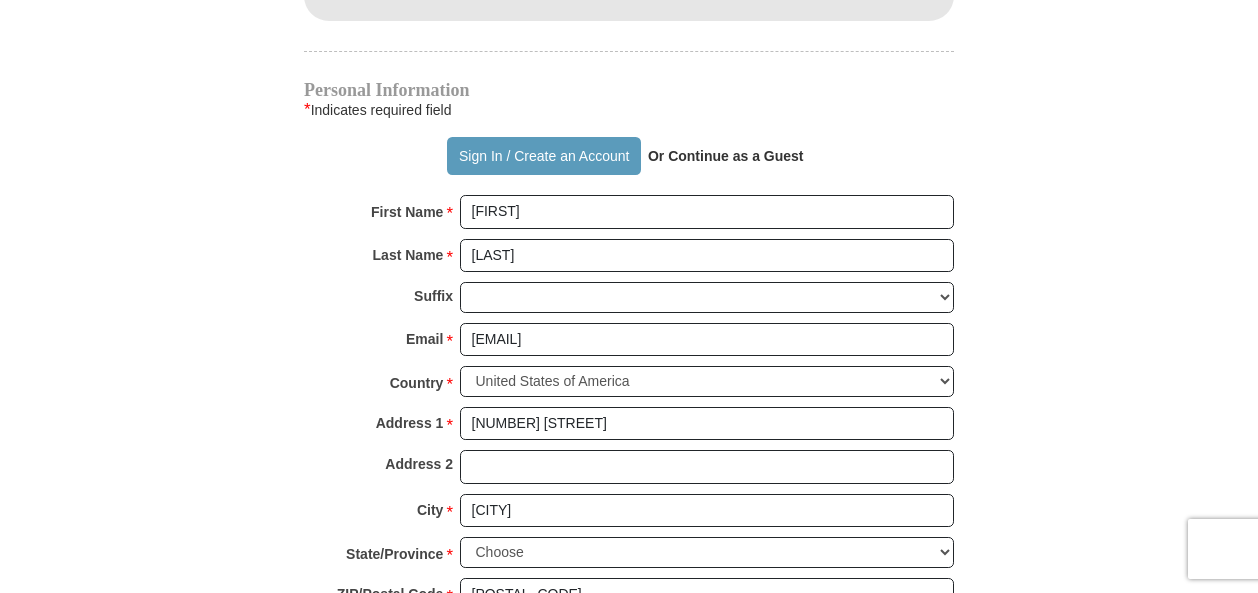 type on "07968542083" 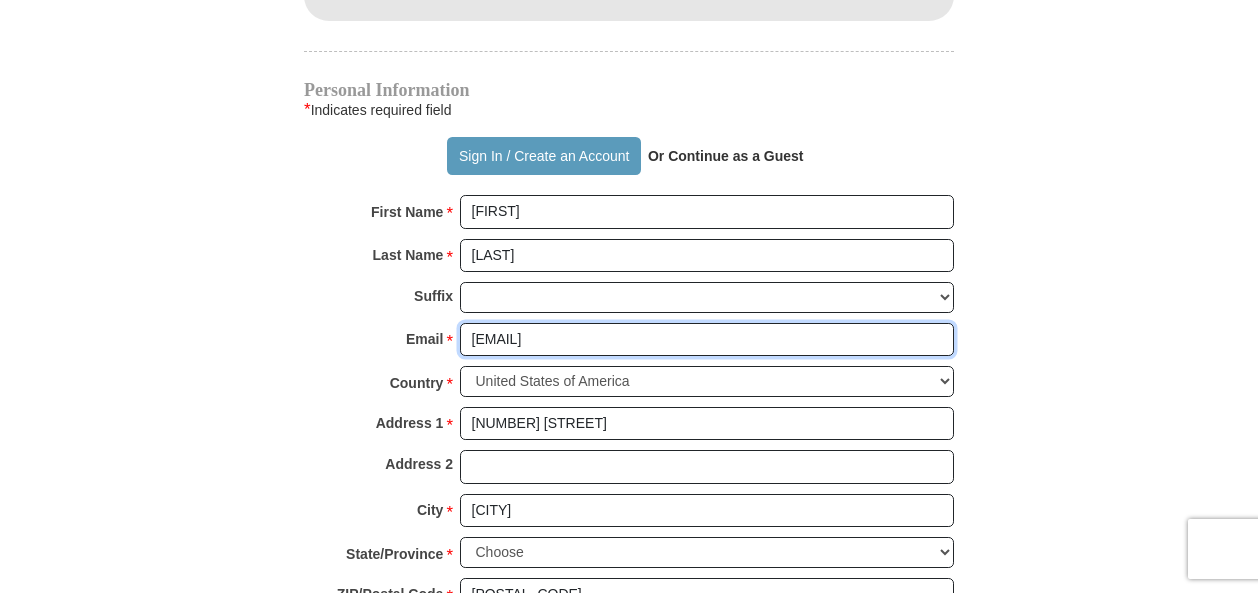 type on "mercymekako1@gmail.com" 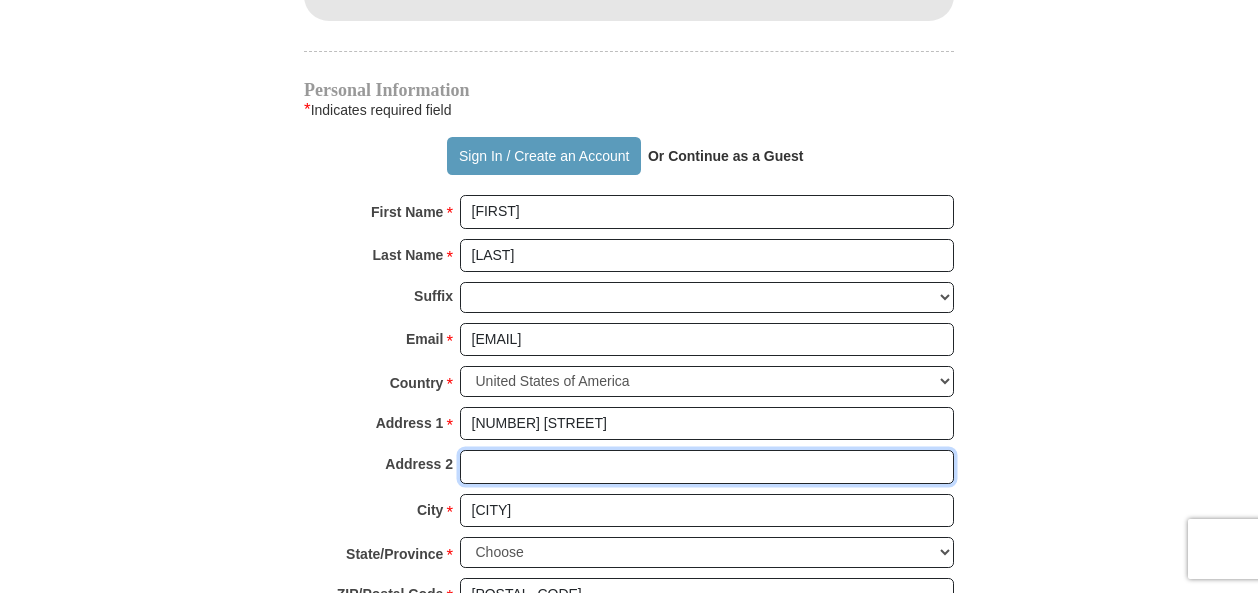 click on "Address 2" at bounding box center (707, 467) 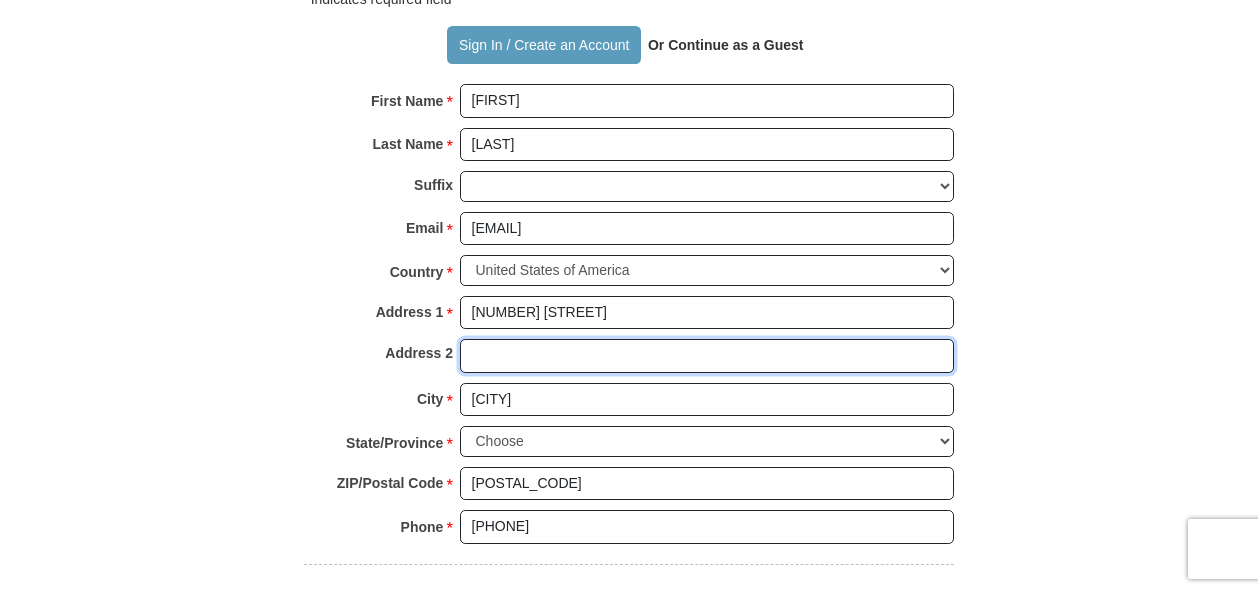 scroll, scrollTop: 1650, scrollLeft: 0, axis: vertical 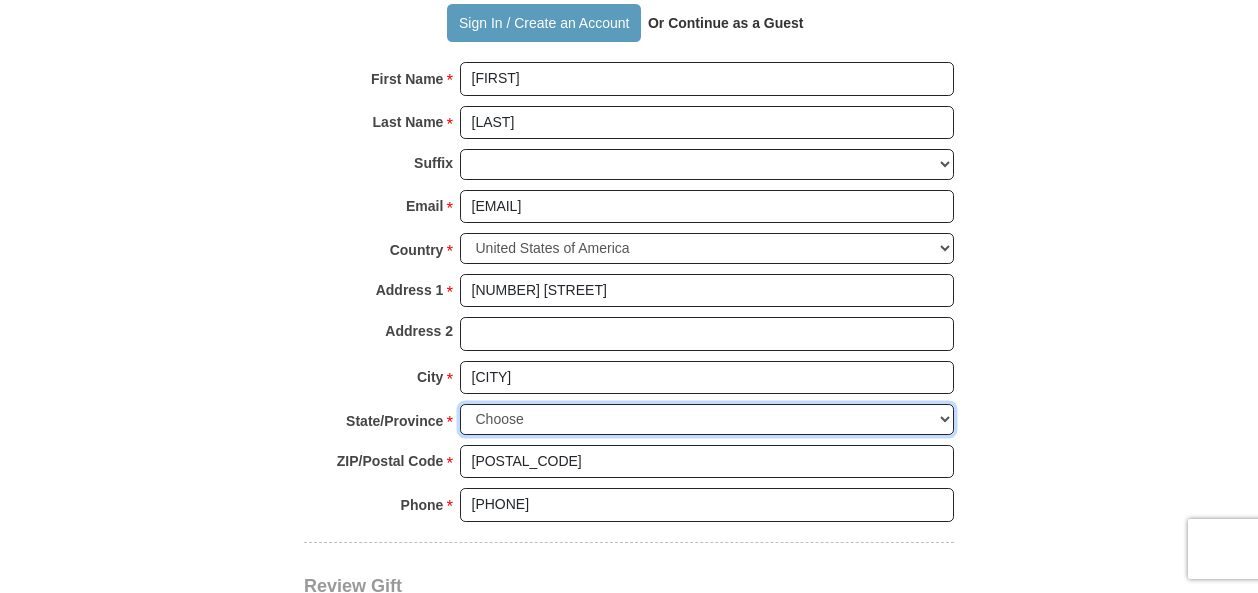 click on "Choose Antrim Ards Armagh Ballymena Ballymoney Banbridge Bedfordshire Belfast Berkshire Borders Region Bristol Buckinghamshire Cambridgeshire Carrickfergus Castlereagh Central Region Channel Is Cheshire Clwyd Coleraine Cookstown Cornwall Craigavon Cumbria Derbyshire Derry Devon Dorset Down Dumfries & Galloway Region Dungannon Durham Dyfed East Riding of Yorkshire East Sussex Essex Fermanagh Fife Region Gloucestershire Grampian Region Greater London Greater Manchester Gwent Gwynedd Hampshire Herefordshire Hertfordshire Highland Region Isle of Man Isle of Wight Isles of Scilly Kent Lancashire Larne Leicestershire Limavady Lincolnshire Lisburn Lothian Region Magherafelt Merseyside Mid Glamorgan Middlesex Moyle NULL Newry and Mourne Newtownabbey Norfolk North Down North Yorkshire Northumberland Nottinghamshire Omagh Orkney Is Oxfordshire Powys Rutland Shetland Is Shropshire Somerset South Glamorgan South Yorkshire Staffordshire Strabane Strathclyde Region Suffolk Surrey Tayside Region Tyne & Wear Warwickshire" at bounding box center [707, 419] 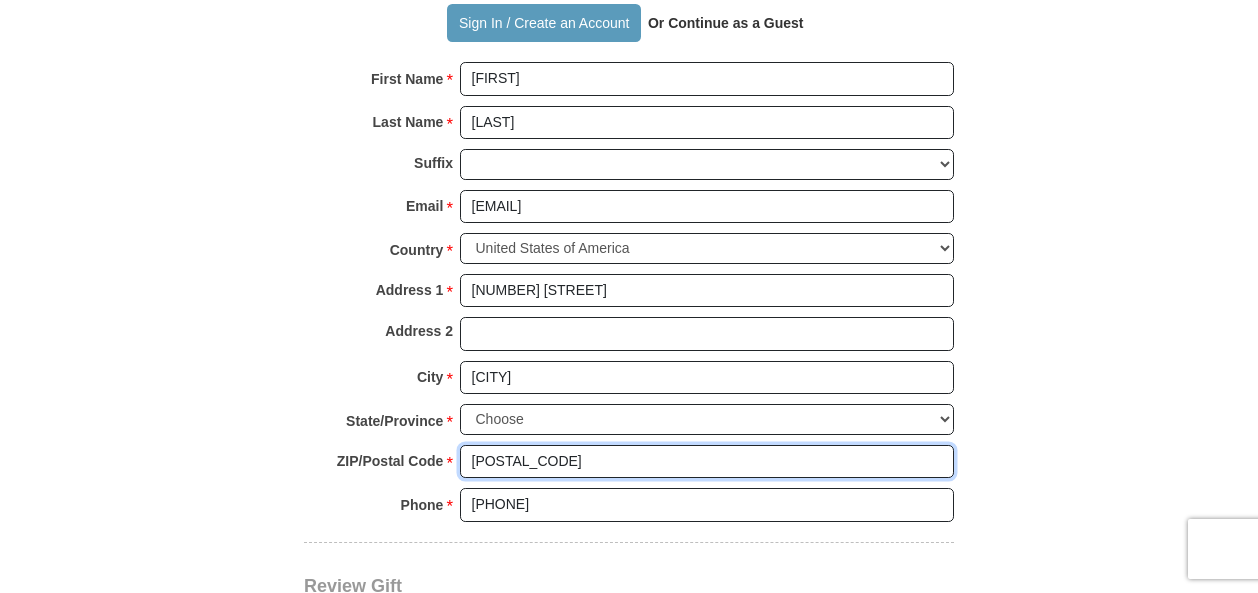click on "[POSTAL_CODE]" at bounding box center (707, 462) 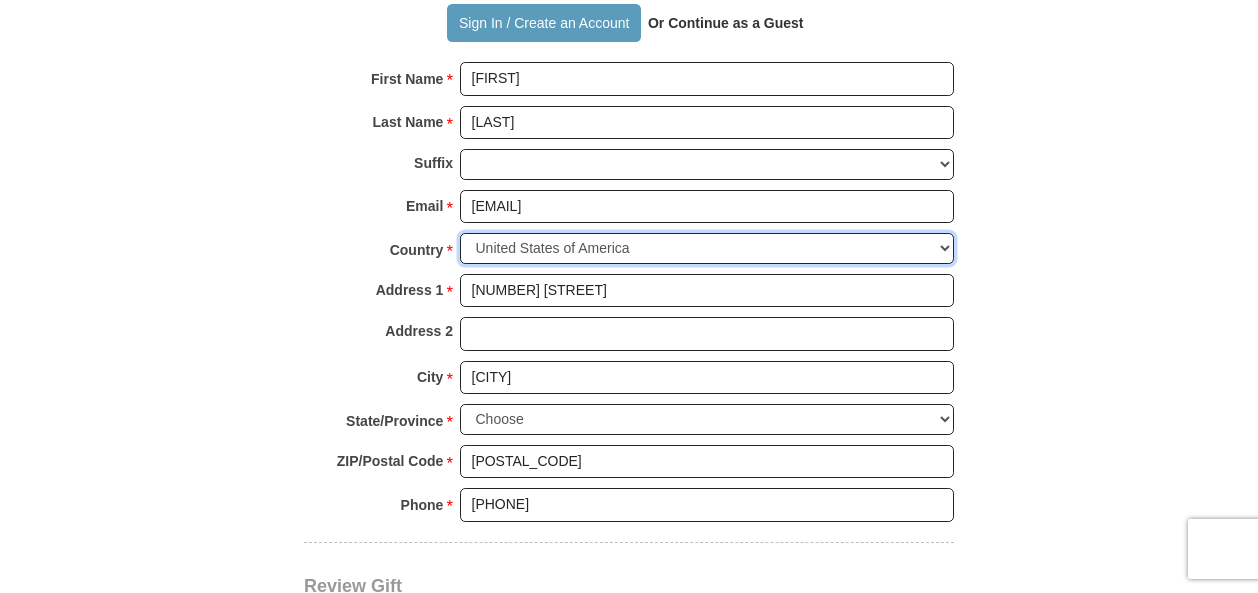 click on "United States of America Canada Antigua and Barbuda Argentina Armenia Aruba Australia Austria Azerbaijan Bahamas Bangladesh Barbados Belarus Belgium Belize Bermuda Bolivia Bosnia and Herzegovina Brazil Bulgaria Cayman Islands Chile China Colombia Costa Rica Croatia Cuba Cyprus Czech Republic Denmark Dominican Republic Ecuador Egypt Estonia Finland France Germany Gibraltar Greece Grenada Guatemala Guyana Hong Kong Hungary Iceland India Indonesia Ireland Israel Italy Jamaica Japan Jordan Kazakhstan Kenya Kuwait Malaysia Mexico Mozambique New Zealand Nigeria Norway Oman Pakistan Paraguay Peoples Democratic Republic of Korea Peru Poland Portugal Puerto Rico Qatar Republic of Georgia Republic of South Korea Romania Russia Saint Vincent and the Grenadines Saudi Arabia Singapore Slovakia Slovenia South Africa Spain Sri Lanka Sweden Switzerland Taiwan Thailand The Netherlands The Philippines Trinidad and Tobago Turkey Ukraine United Arab Emirates United Kingdom United States Minor Outlying Islands Uruguay Uzbekistan" at bounding box center [707, 248] 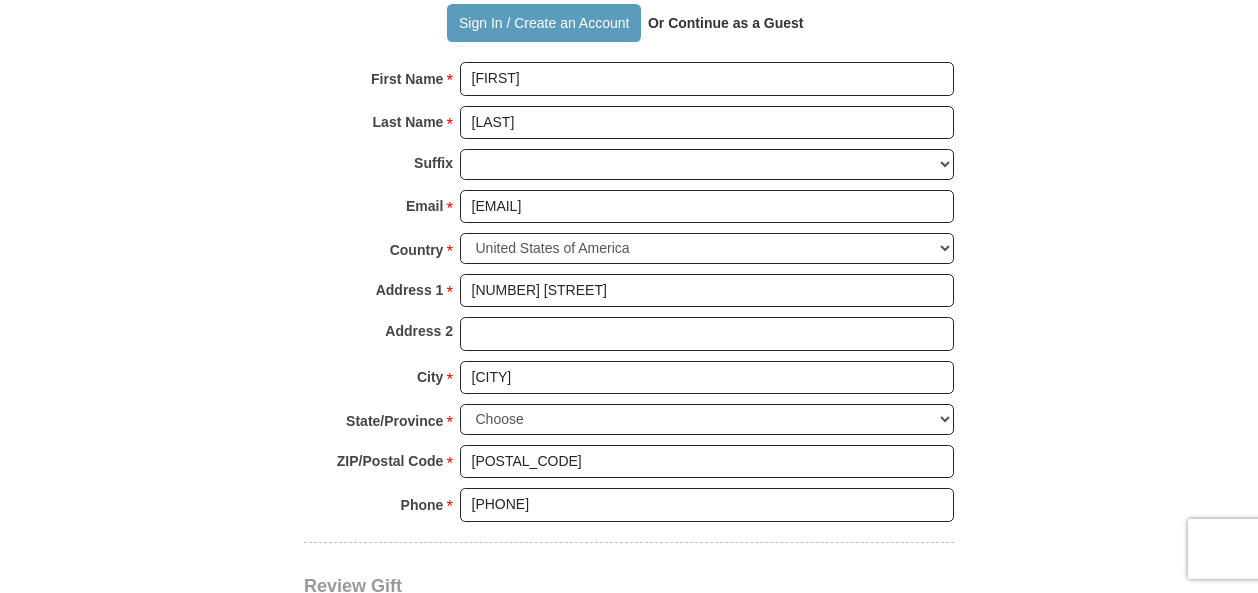 click on "Review Gift
Your monthly donation will start on the first occurrence on your selected day and will remain in effect until you notify us otherwise. If you need to make a change or cancel your monthly donation, please call  1-800-600-7395.  Thank you.
You selected to give a monthly gift.  Please select the date you'd like your gift to be processed each month.
Select a Date
2025 Southwest Believers’ Convention
$0.00
Total Gift Today
$0.00
Total Gift Today" at bounding box center (629, 620) 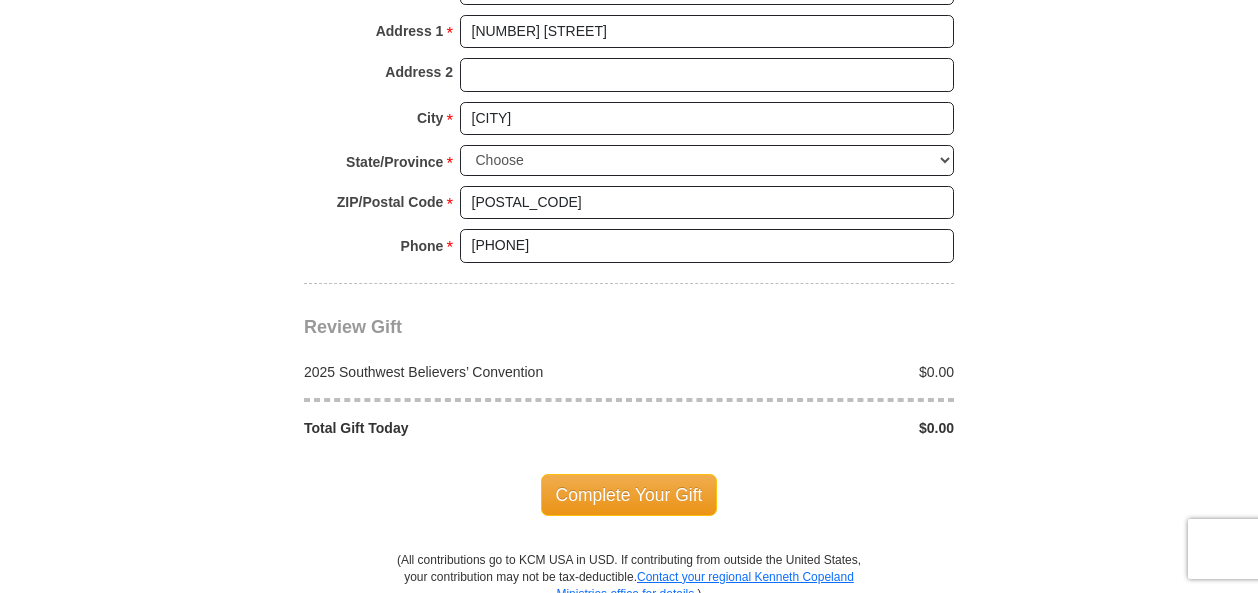 scroll, scrollTop: 1921, scrollLeft: 0, axis: vertical 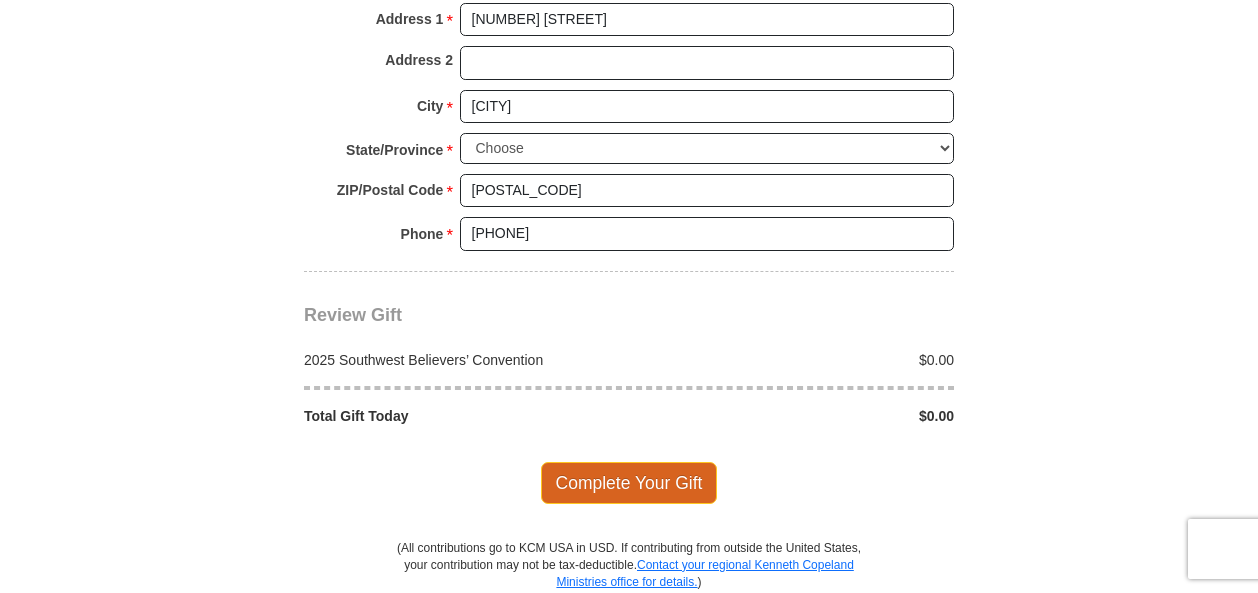 click on "Complete Your Gift" at bounding box center [629, 483] 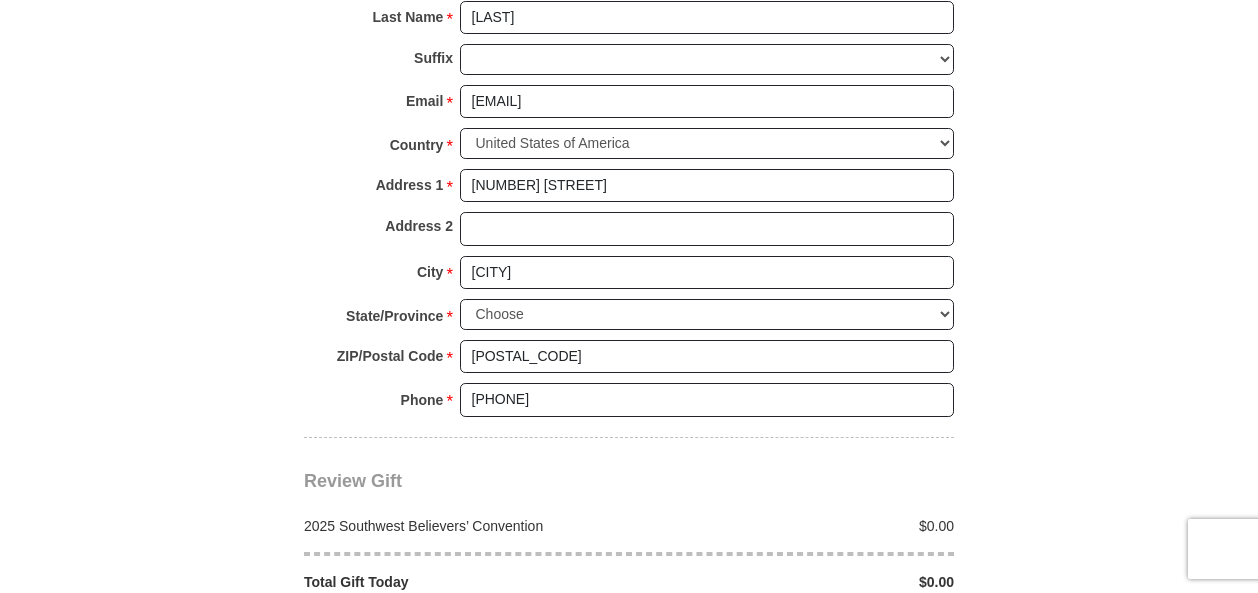 scroll, scrollTop: 2043, scrollLeft: 0, axis: vertical 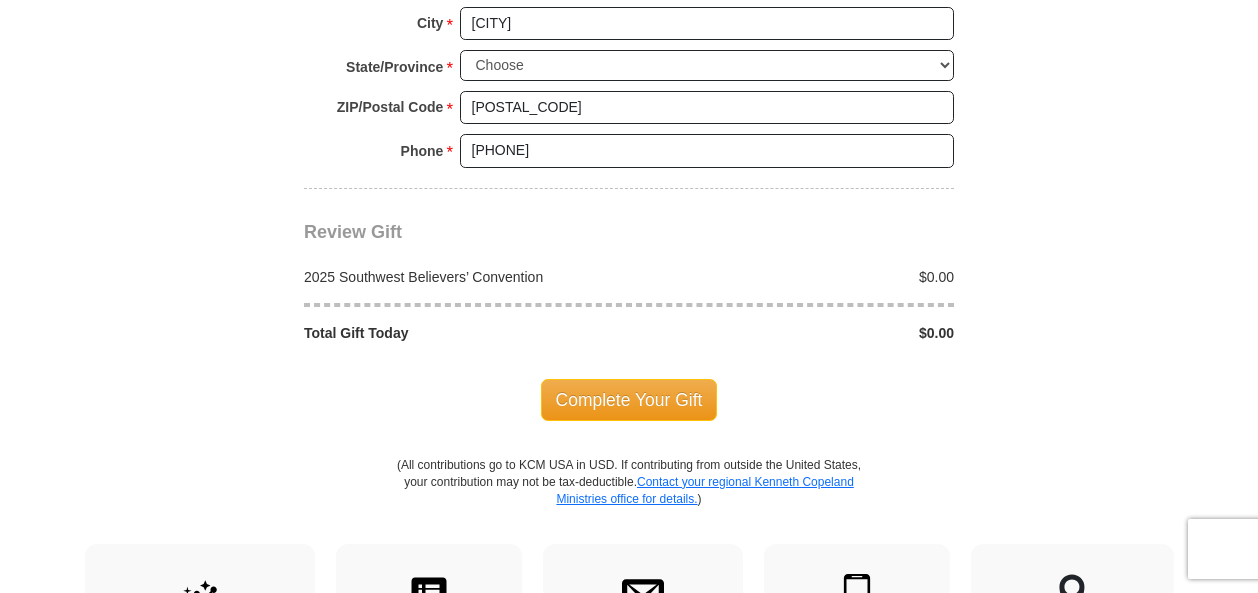 click on "$0.00" at bounding box center [797, 277] 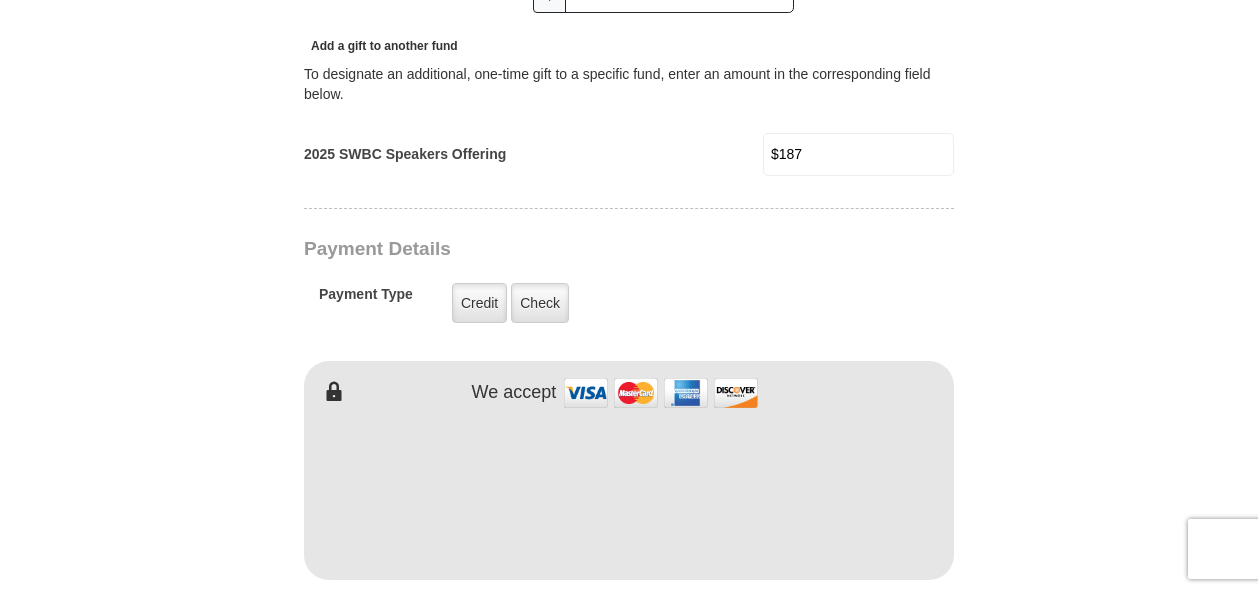scroll, scrollTop: 980, scrollLeft: 0, axis: vertical 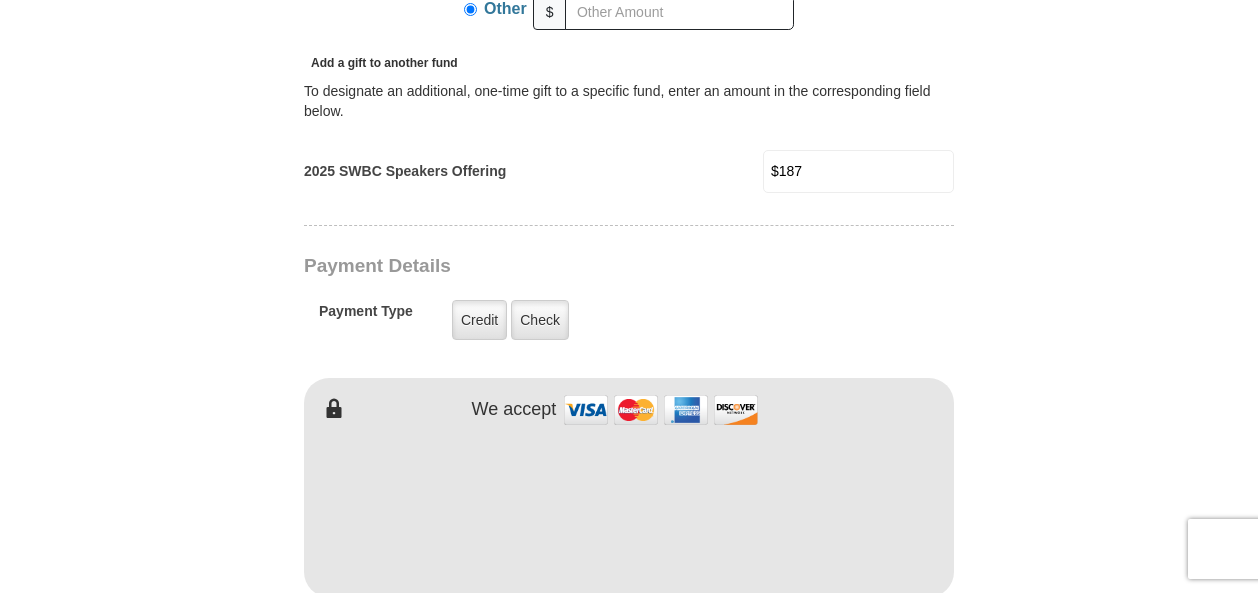 click on "$187" at bounding box center [858, 171] 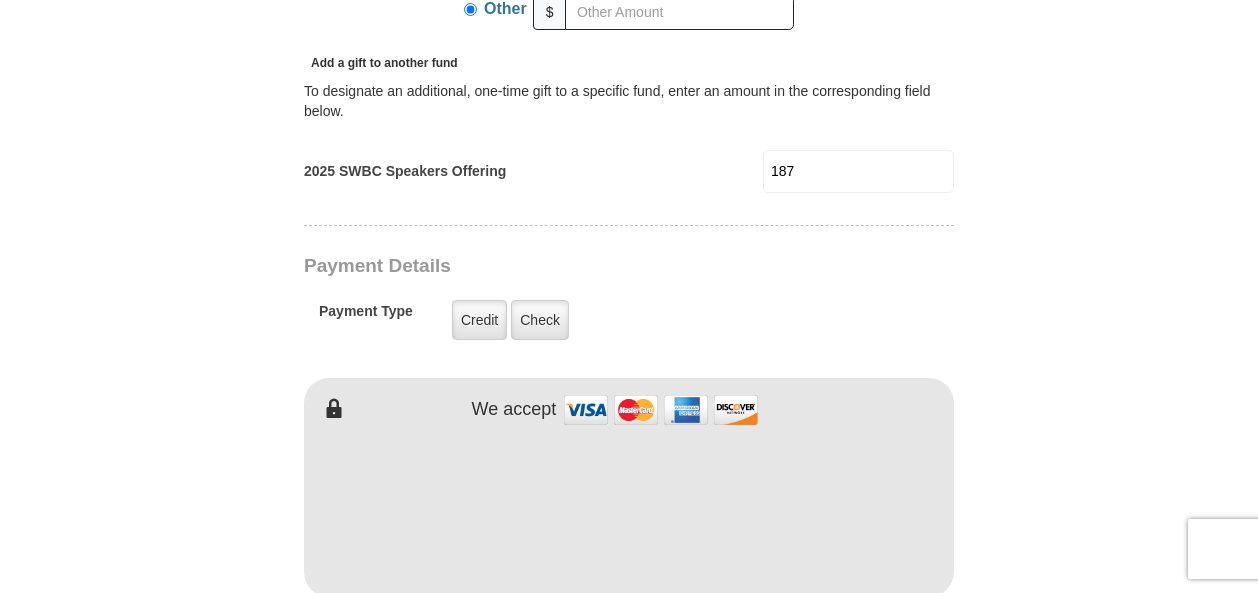 type on "187" 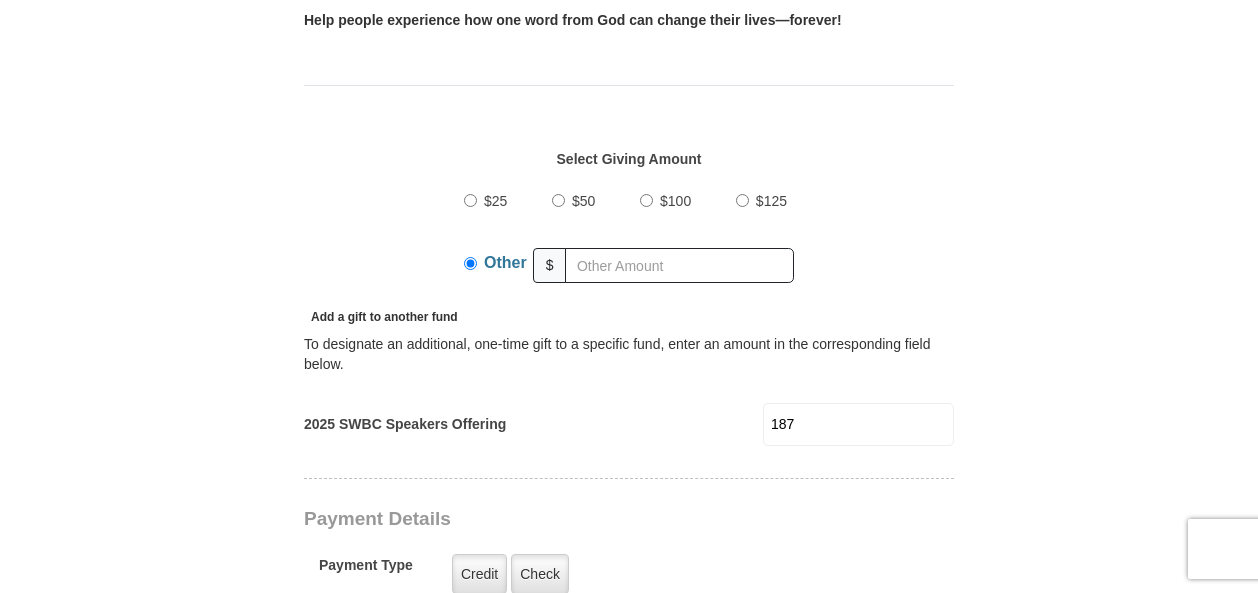 scroll, scrollTop: 0, scrollLeft: 0, axis: both 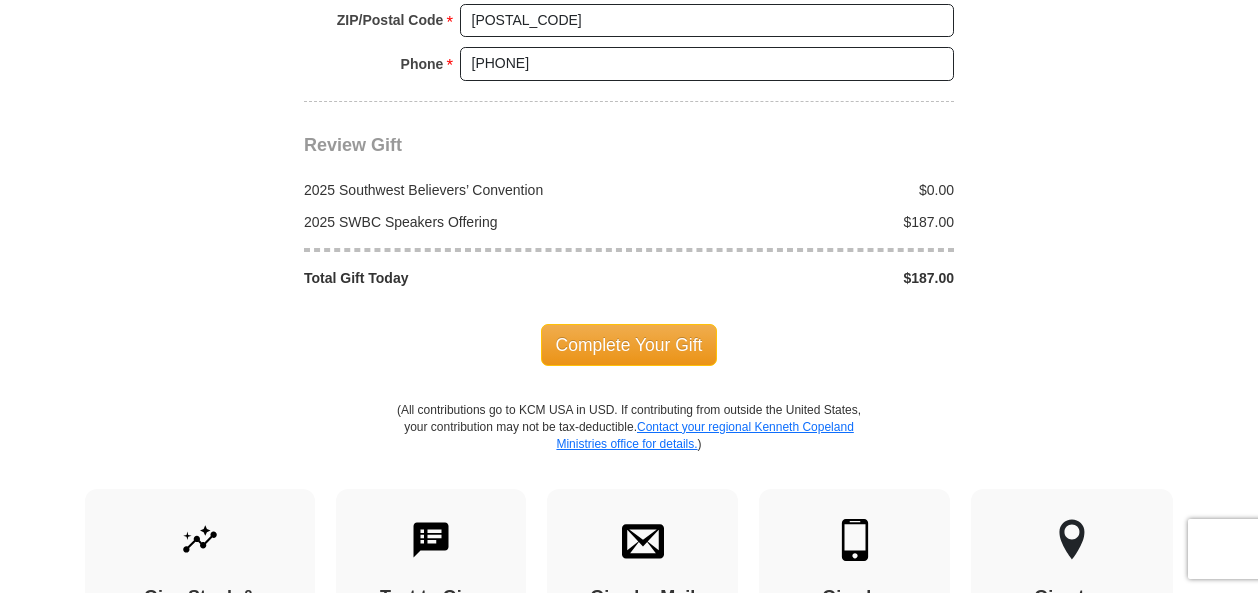 drag, startPoint x: 0, startPoint y: 0, endPoint x: 742, endPoint y: 327, distance: 810.85944 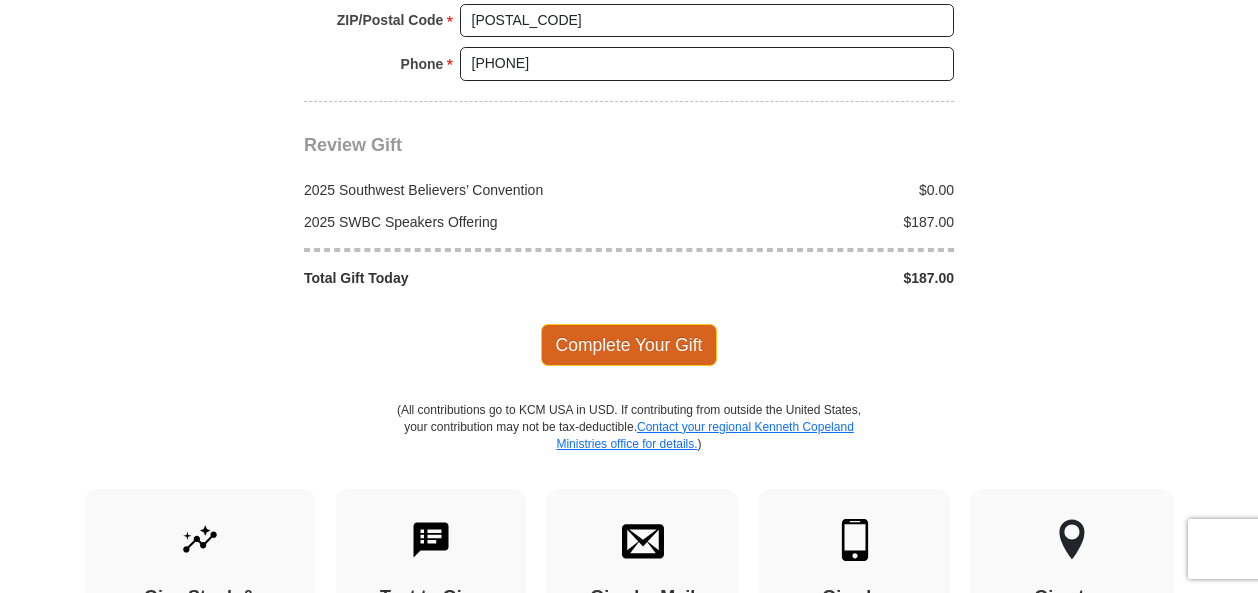 click on "Complete Your Gift" at bounding box center (629, 345) 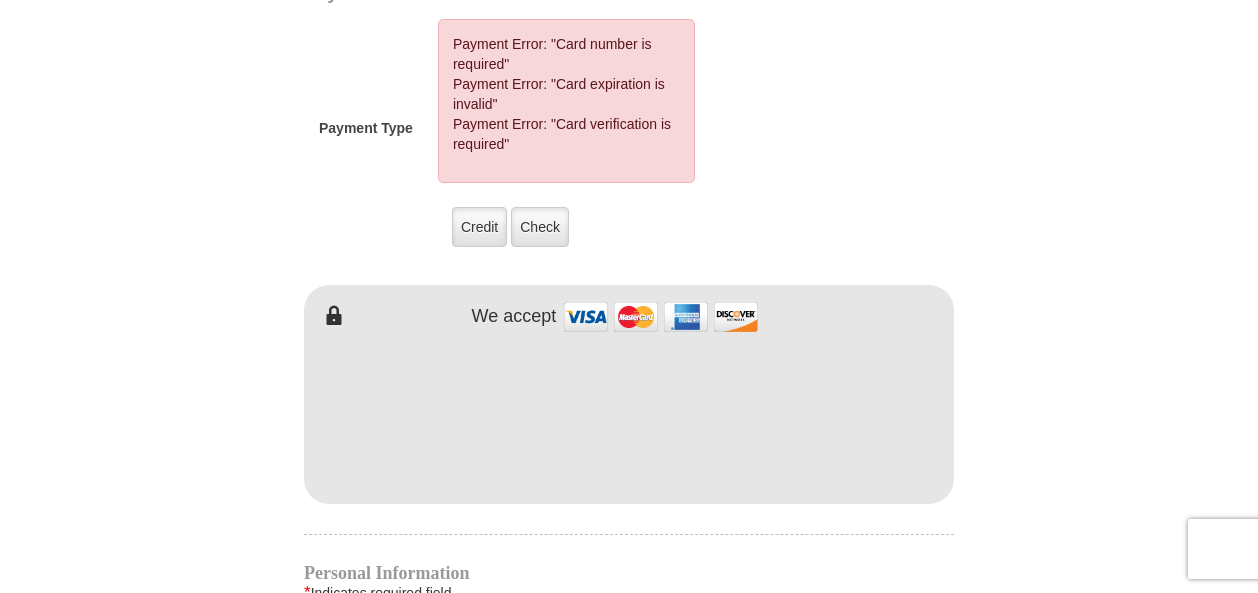 scroll, scrollTop: 1182, scrollLeft: 0, axis: vertical 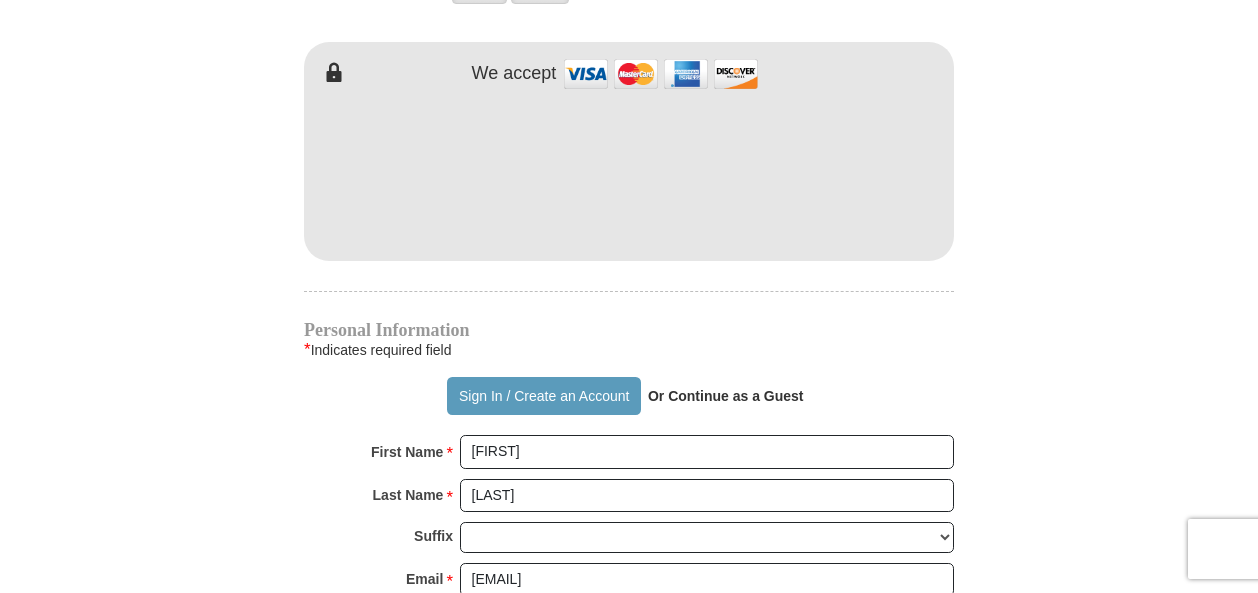 click at bounding box center [629, 171] 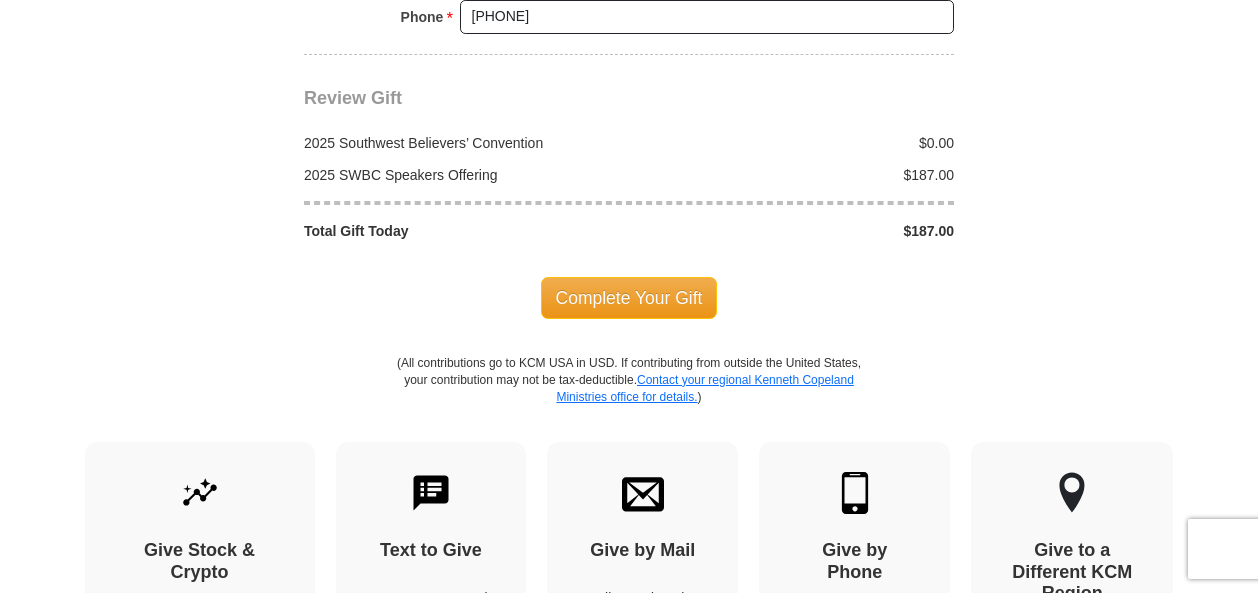 scroll, scrollTop: 2324, scrollLeft: 0, axis: vertical 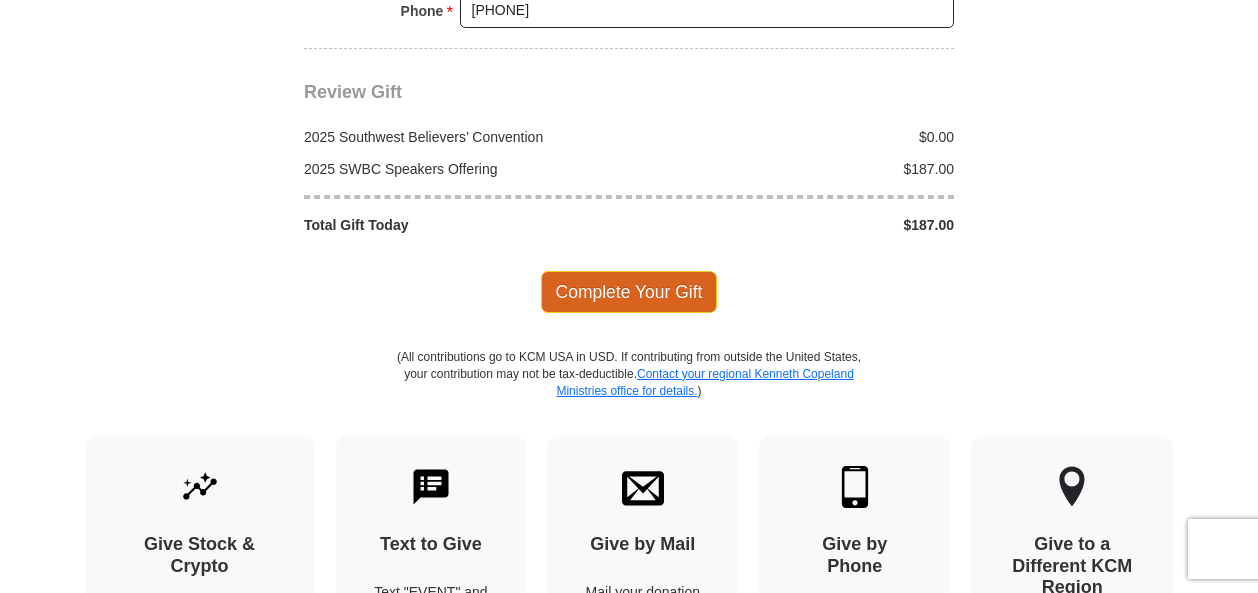 click on "Complete Your Gift" at bounding box center (629, 292) 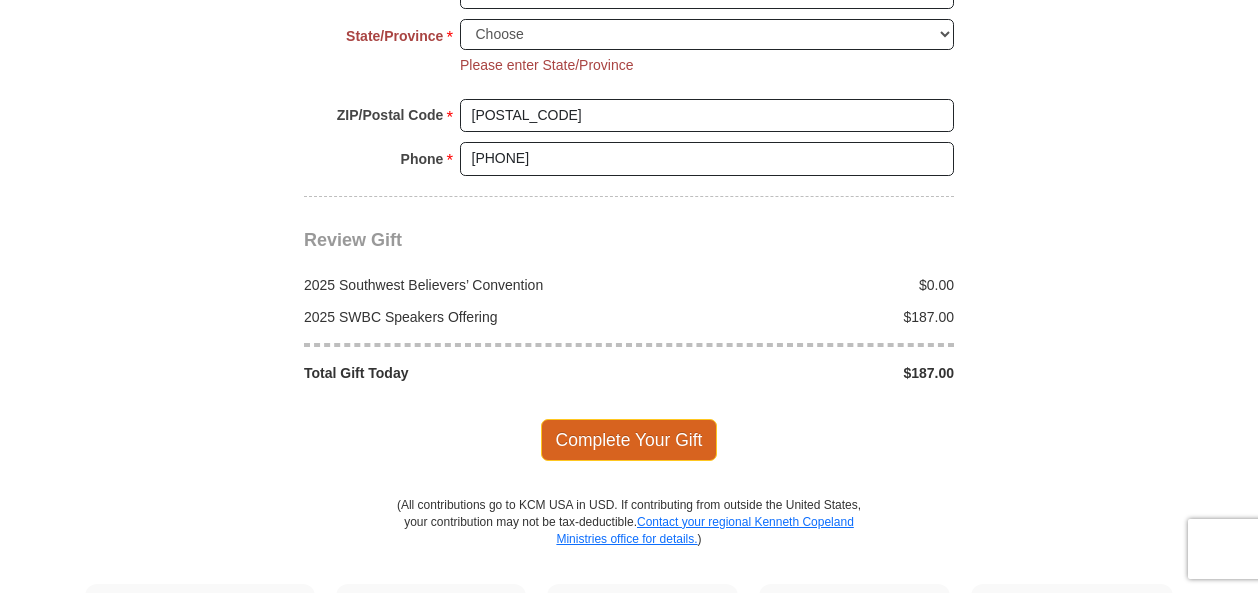 scroll, scrollTop: 2022, scrollLeft: 0, axis: vertical 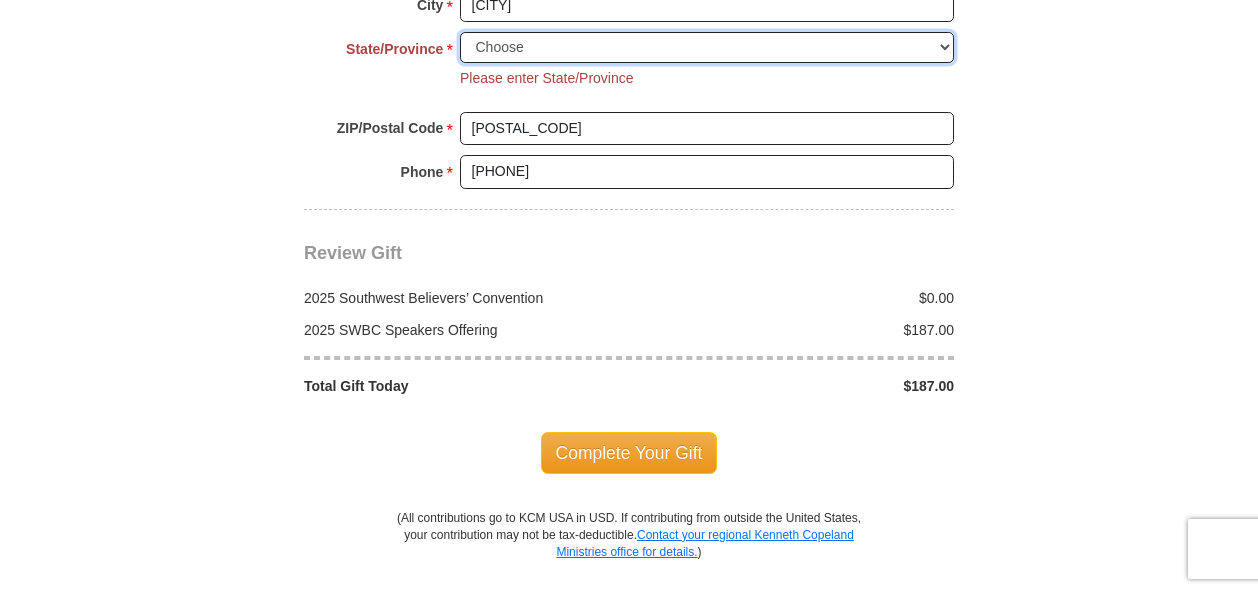 click on "Choose Alabama Alaska American Samoa Arizona Arkansas Armed Forces Americas Armed Forces Europe Armed Forces Pacific California Colorado Connecticut Delaware District of Columbia Federated States of Micronesia Florida Georgia Guam Hawaii Idaho Illinois Indiana Iowa Kansas Kentucky Louisiana Maine Marshall Islands Maryland Massachusetts Michigan Minnesota Mississippi Missouri Montana Nebraska Nevada New Hampshire New Jersey New Mexico New York North Carolina North Dakota Northern Mariana Islands Ohio Oklahoma Oregon Palau Pennsylvania Puerto Rico Rhode Island South Carolina South Dakota Tennessee Texas Utah Vermont Virgin Islands Virginia Washington West Virginia Wisconsin Wyoming" at bounding box center (707, 47) 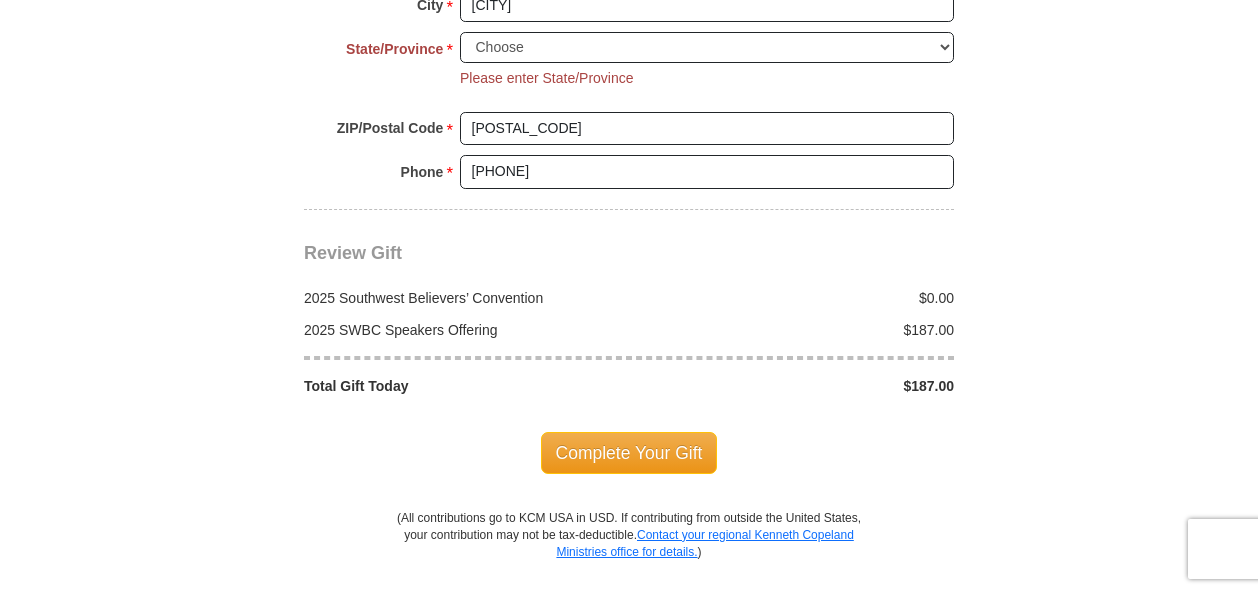click on "2025 Southwest Believers’ Convention
When you give, you're helping us accomplish our God-given mission of maturing believers all over the world in the use of their faith—using every available voice. We're committed to broadcasting the voice of victory via live events, television, radio, podcasts, websites, social media and much more. One Word from God can change someone’s life forever, and you can be a part of making it happen! Help people experience how one word from God can change their lives—forever!
Select Giving Amount
Amount must be a valid number
$25" at bounding box center (629, -628) 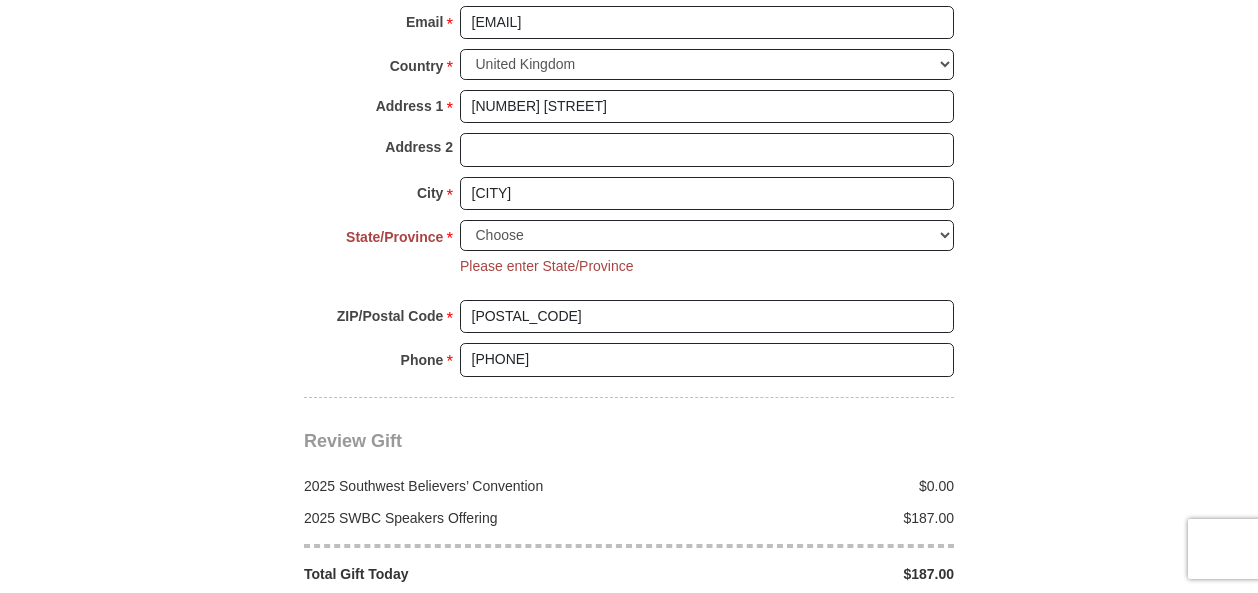 scroll, scrollTop: 1832, scrollLeft: 0, axis: vertical 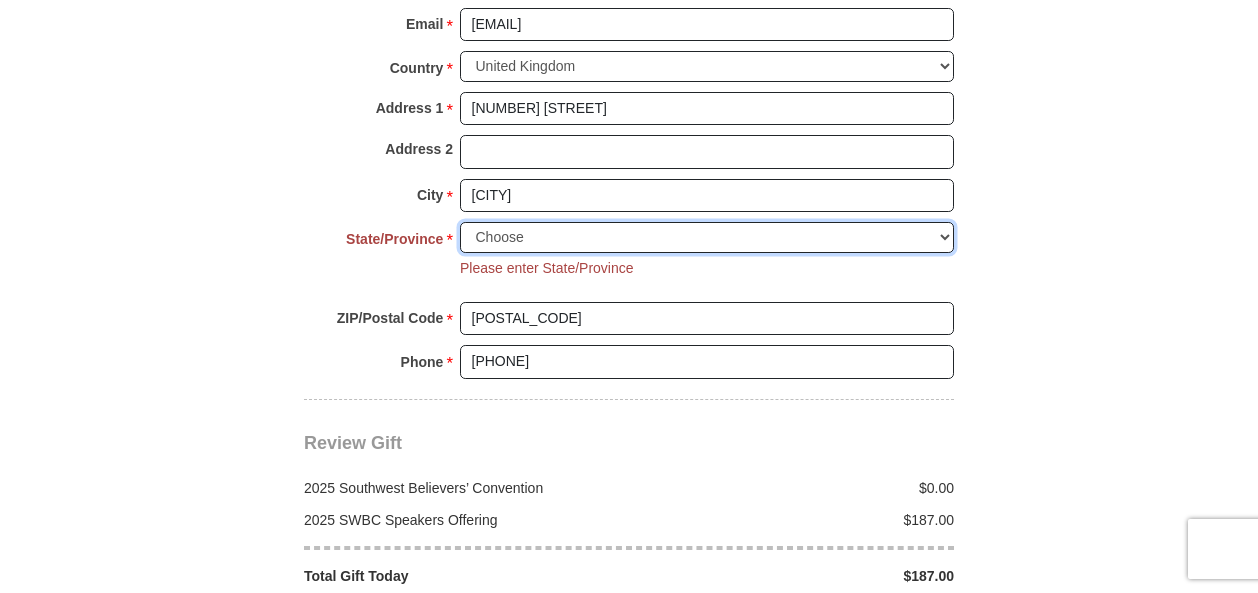 click on "Choose Alabama Alaska American Samoa Arizona Arkansas Armed Forces Americas Armed Forces Europe Armed Forces Pacific California Colorado Connecticut Delaware District of Columbia Federated States of Micronesia Florida Georgia Guam Hawaii Idaho Illinois Indiana Iowa Kansas Kentucky Louisiana Maine Marshall Islands Maryland Massachusetts Michigan Minnesota Mississippi Missouri Montana Nebraska Nevada New Hampshire New Jersey New Mexico New York North Carolina North Dakota Northern Mariana Islands Ohio Oklahoma Oregon Palau Pennsylvania Puerto Rico Rhode Island South Carolina South Dakota Tennessee Texas Utah Vermont Virgin Islands Virginia Washington West Virginia Wisconsin Wyoming" at bounding box center [707, 237] 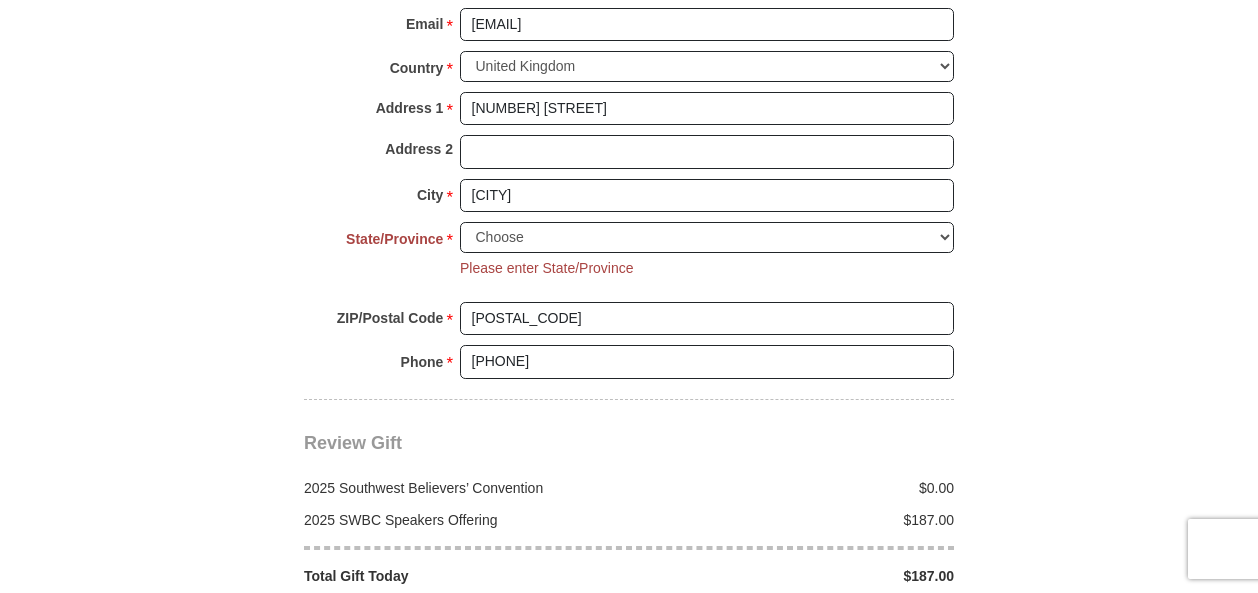 click on "2025 Southwest Believers’ Convention
When you give, you're helping us accomplish our God-given mission of maturing believers all over the world in the use of their faith—using every available voice. We're committed to broadcasting the voice of victory via live events, television, radio, podcasts, websites, social media and much more. One Word from God can change someone’s life forever, and you can be a part of making it happen! Help people experience how one word from God can change their lives—forever!
Select Giving Amount
Amount must be a valid number
$25" at bounding box center [629, -438] 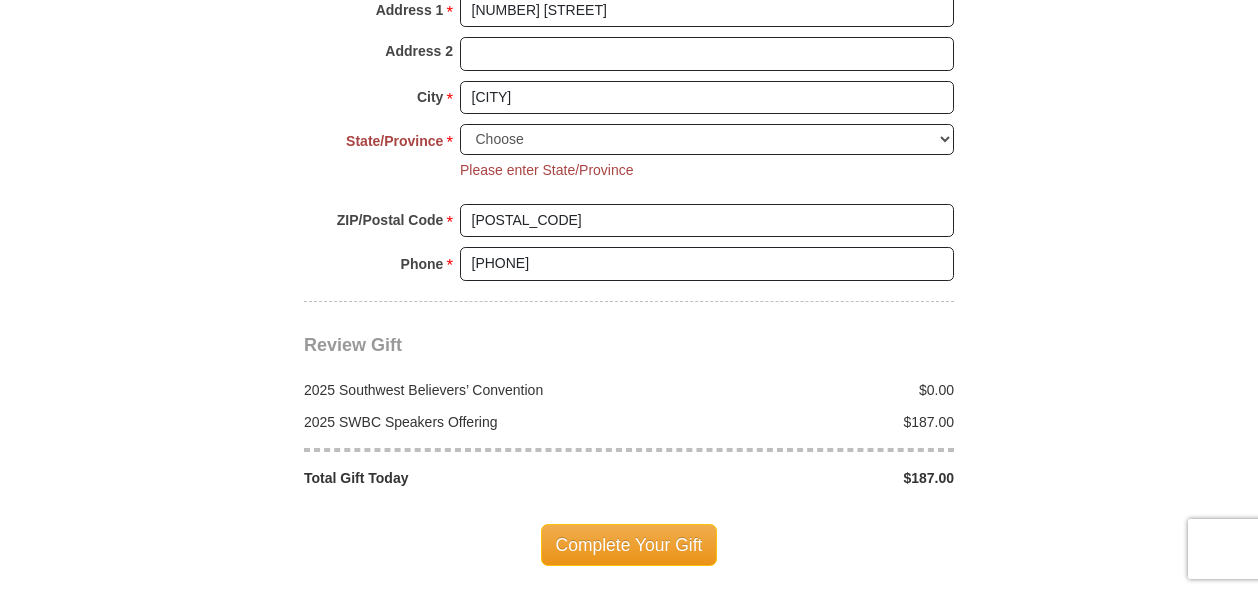 scroll, scrollTop: 1934, scrollLeft: 0, axis: vertical 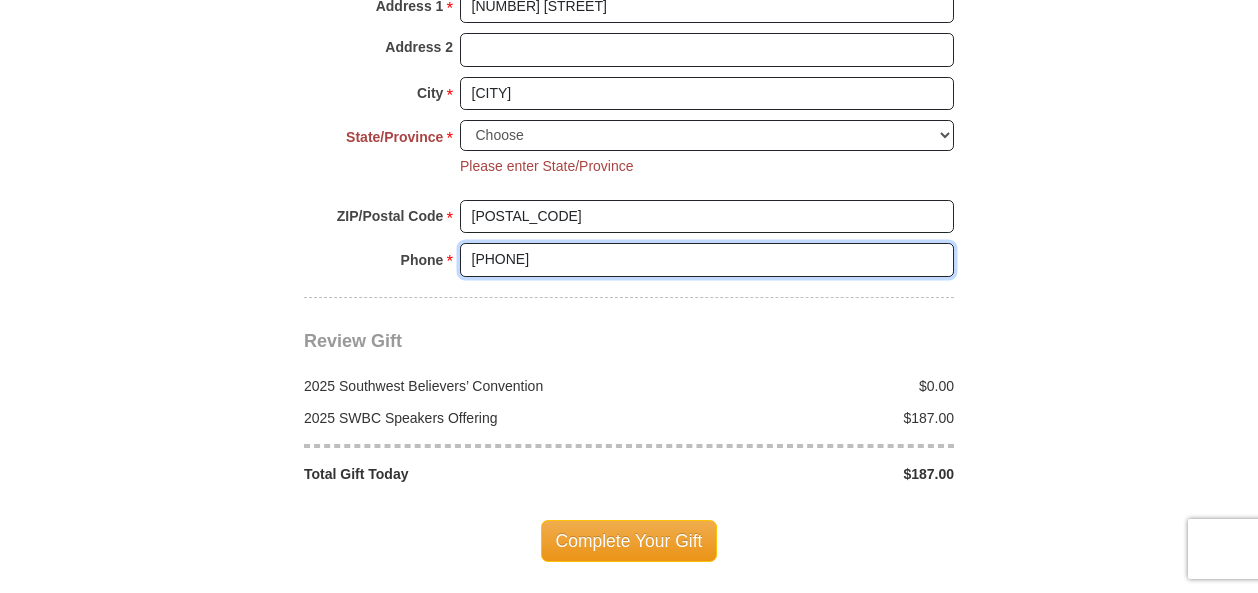 click on "07968542083" at bounding box center [707, 260] 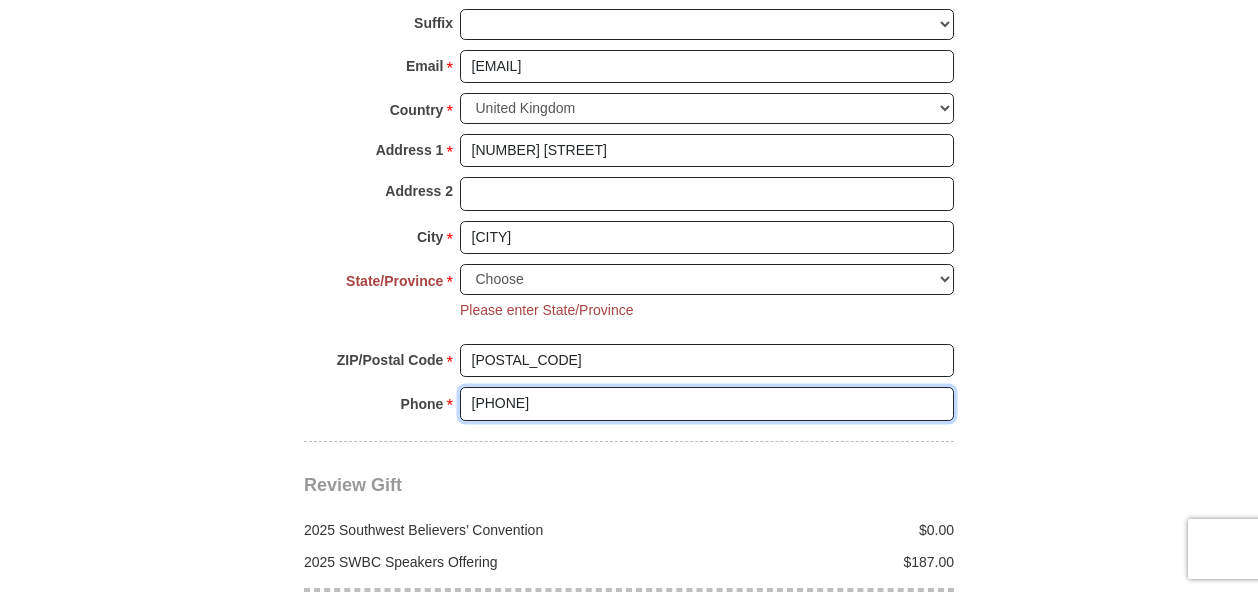scroll, scrollTop: 1796, scrollLeft: 0, axis: vertical 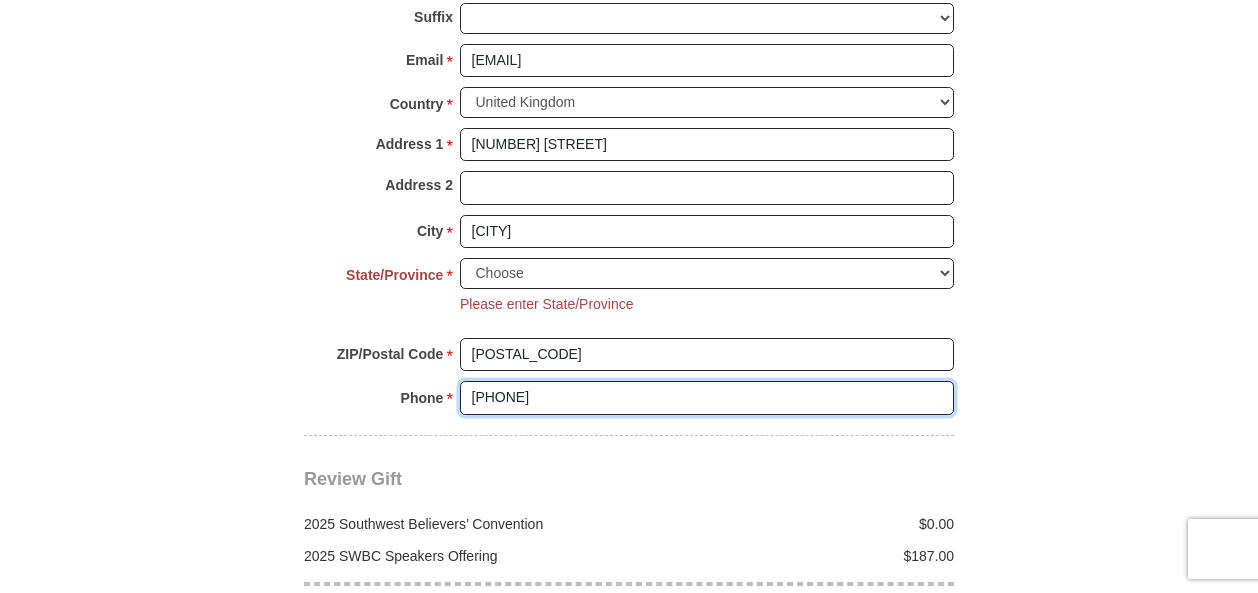 type on "[PHONE]" 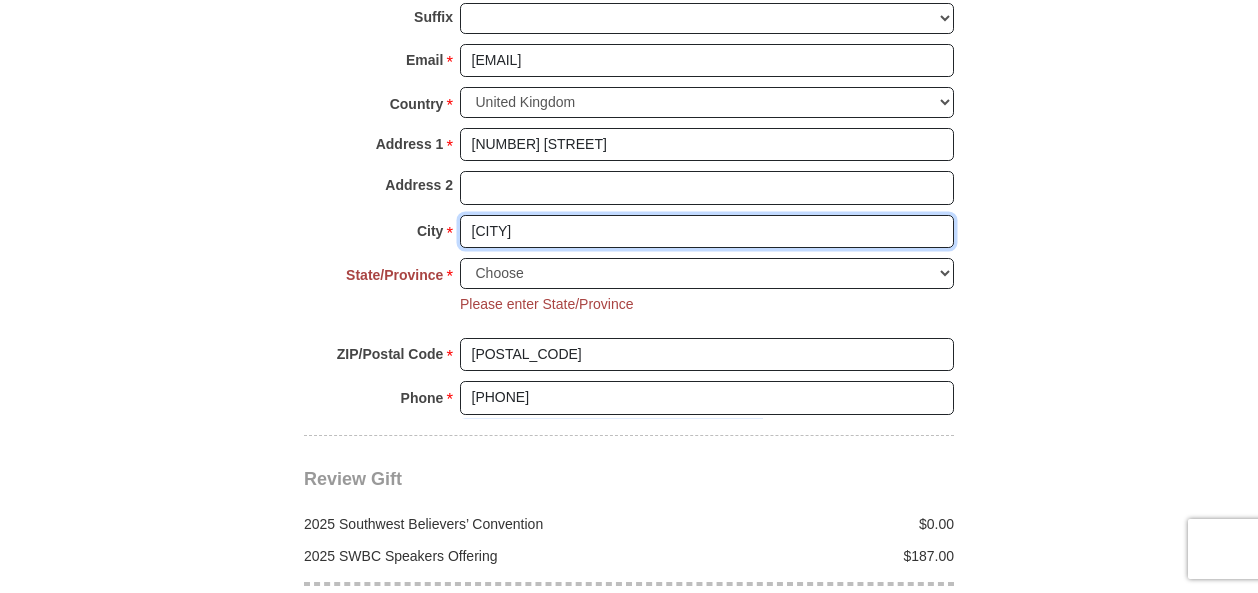 click on "[CITY]" at bounding box center (707, 232) 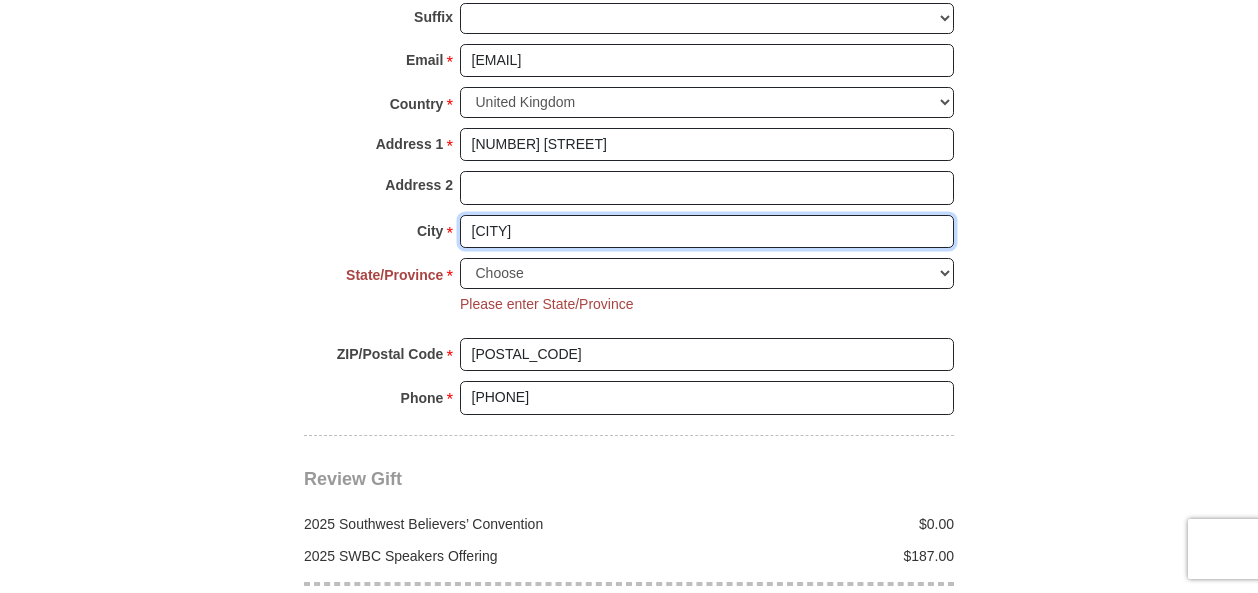 type on "[CITY]" 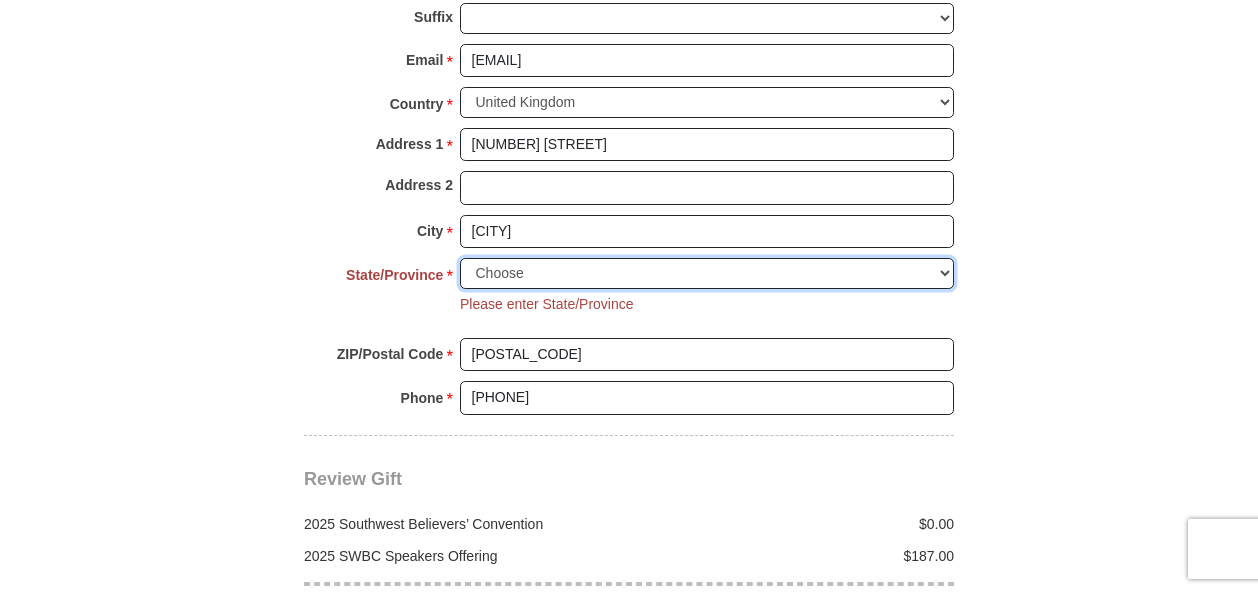 click on "Choose Alabama Alaska American Samoa Arizona Arkansas Armed Forces Americas Armed Forces Europe Armed Forces Pacific California Colorado Connecticut Delaware District of Columbia Federated States of Micronesia Florida Georgia Guam Hawaii Idaho Illinois Indiana Iowa Kansas Kentucky Louisiana Maine Marshall Islands Maryland Massachusetts Michigan Minnesota Mississippi Missouri Montana Nebraska Nevada New Hampshire New Jersey New Mexico New York North Carolina North Dakota Northern Mariana Islands Ohio Oklahoma Oregon Palau Pennsylvania Puerto Rico Rhode Island South Carolina South Dakota Tennessee Texas Utah Vermont Virgin Islands Virginia Washington West Virginia Wisconsin Wyoming" at bounding box center [707, 273] 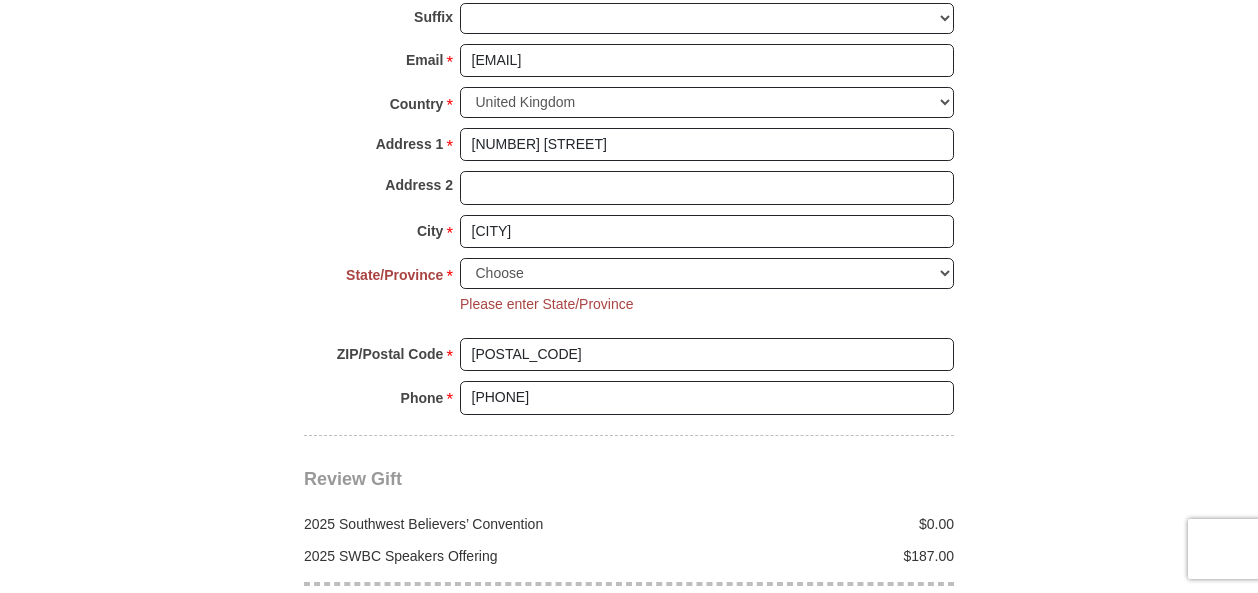 click on "State/Province" at bounding box center (394, 275) 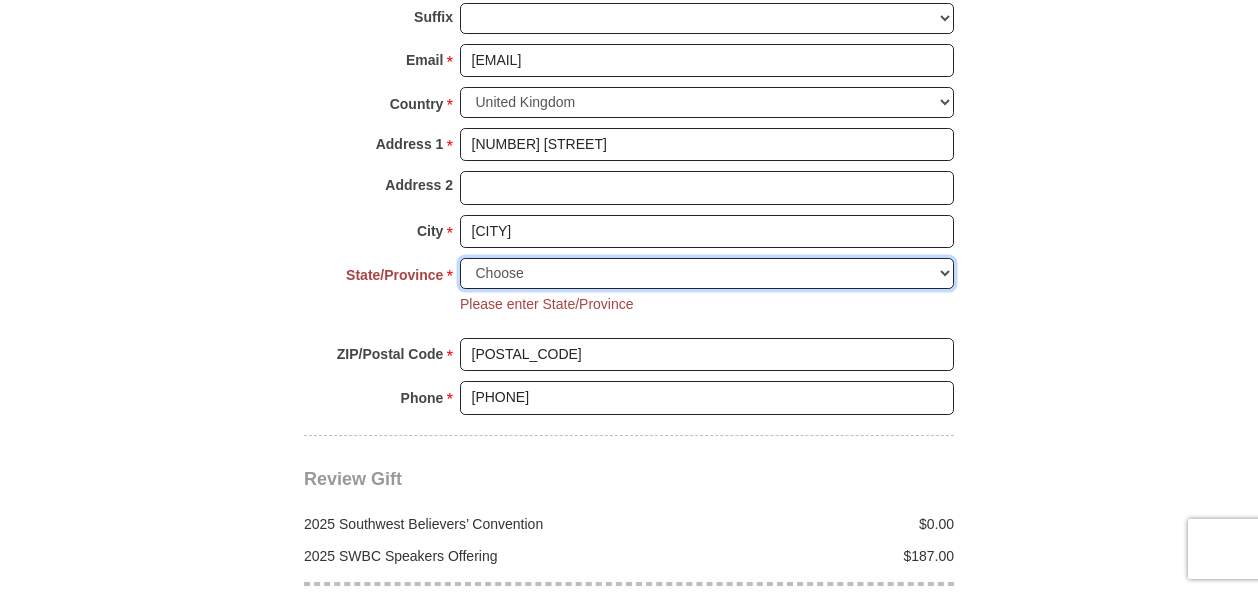 click on "Choose Alabama Alaska American Samoa Arizona Arkansas Armed Forces Americas Armed Forces Europe Armed Forces Pacific California Colorado Connecticut Delaware District of Columbia Federated States of Micronesia Florida Georgia Guam Hawaii Idaho Illinois Indiana Iowa Kansas Kentucky Louisiana Maine Marshall Islands Maryland Massachusetts Michigan Minnesota Mississippi Missouri Montana Nebraska Nevada New Hampshire New Jersey New Mexico New York North Carolina North Dakota Northern Mariana Islands Ohio Oklahoma Oregon Palau Pennsylvania Puerto Rico Rhode Island South Carolina South Dakota Tennessee Texas Utah Vermont Virgin Islands Virginia Washington West Virginia Wisconsin Wyoming" at bounding box center (707, 273) 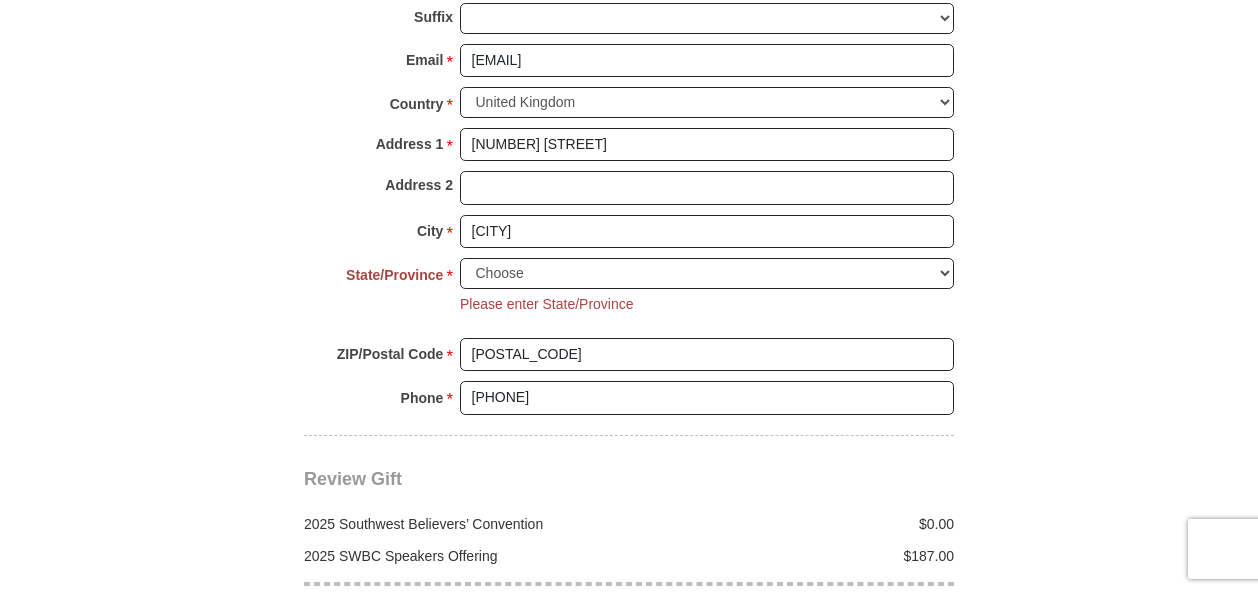 click on "State/Province" at bounding box center [394, 275] 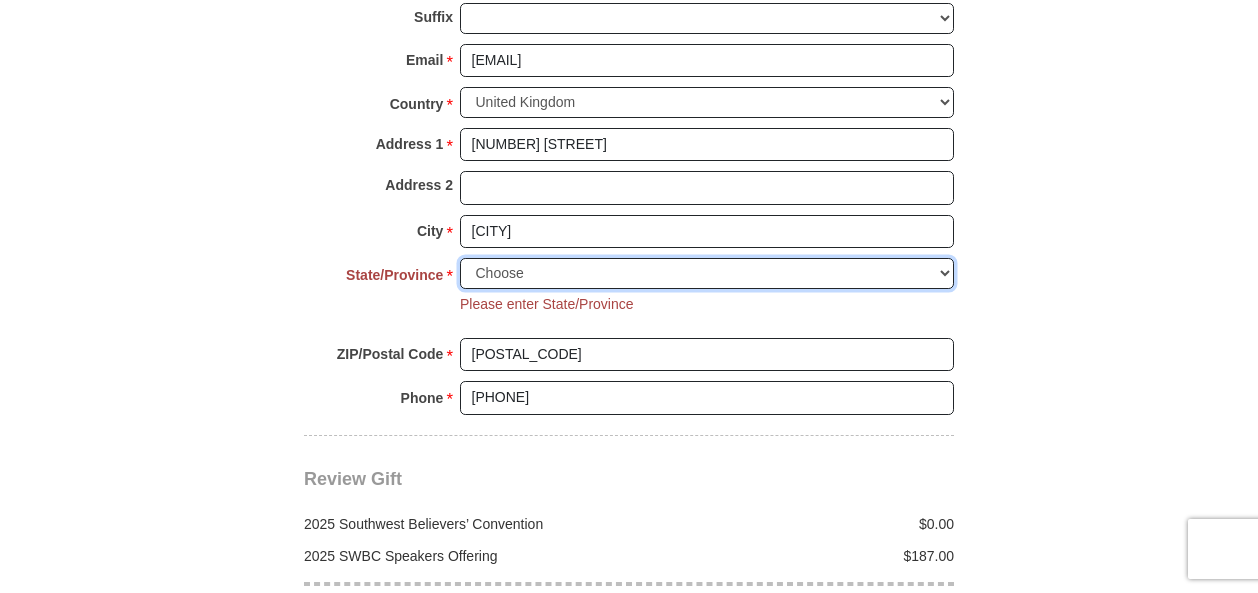 click on "Choose Alabama Alaska American Samoa Arizona Arkansas Armed Forces Americas Armed Forces Europe Armed Forces Pacific California Colorado Connecticut Delaware District of Columbia Federated States of Micronesia Florida Georgia Guam Hawaii Idaho Illinois Indiana Iowa Kansas Kentucky Louisiana Maine Marshall Islands Maryland Massachusetts Michigan Minnesota Mississippi Missouri Montana Nebraska Nevada New Hampshire New Jersey New Mexico New York North Carolina North Dakota Northern Mariana Islands Ohio Oklahoma Oregon Palau Pennsylvania Puerto Rico Rhode Island South Carolina South Dakota Tennessee Texas Utah Vermont Virgin Islands Virginia Washington West Virginia Wisconsin Wyoming" at bounding box center (707, 273) 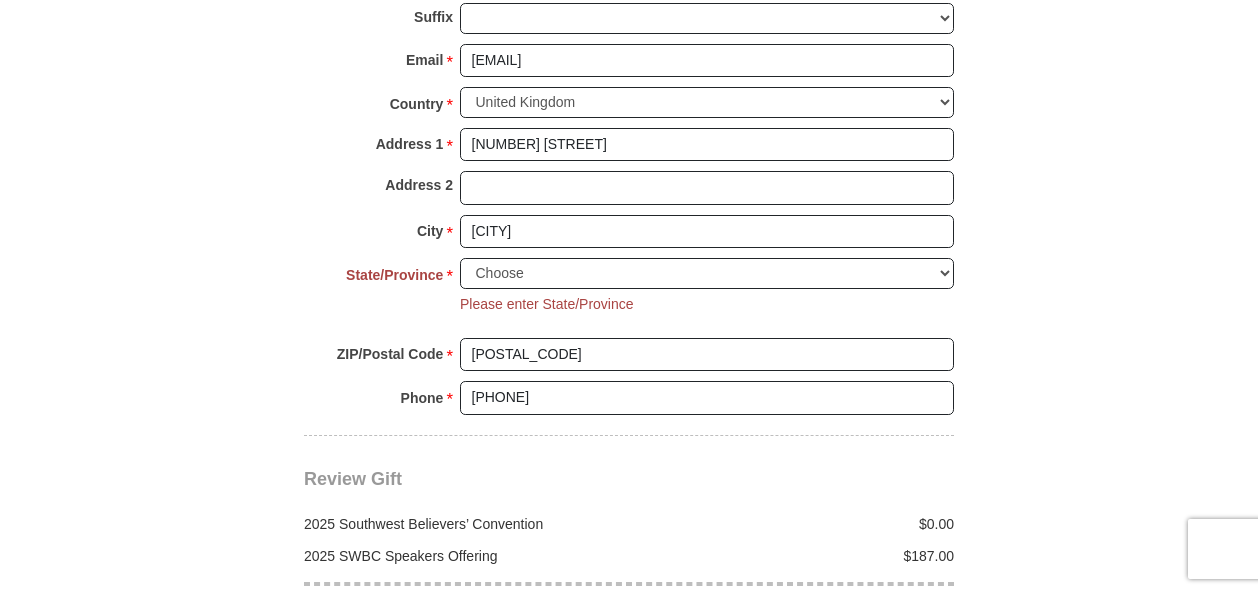 click on "2025 Southwest Believers’ Convention
When you give, you're helping us accomplish our God-given mission of maturing believers all over the world in the use of their faith—using every available voice. We're committed to broadcasting the voice of victory via live events, television, radio, podcasts, websites, social media and much more. One Word from God can change someone’s life forever, and you can be a part of making it happen! Help people experience how one word from God can change their lives—forever!
Select Giving Amount
Amount must be a valid number
$25" at bounding box center [629, -402] 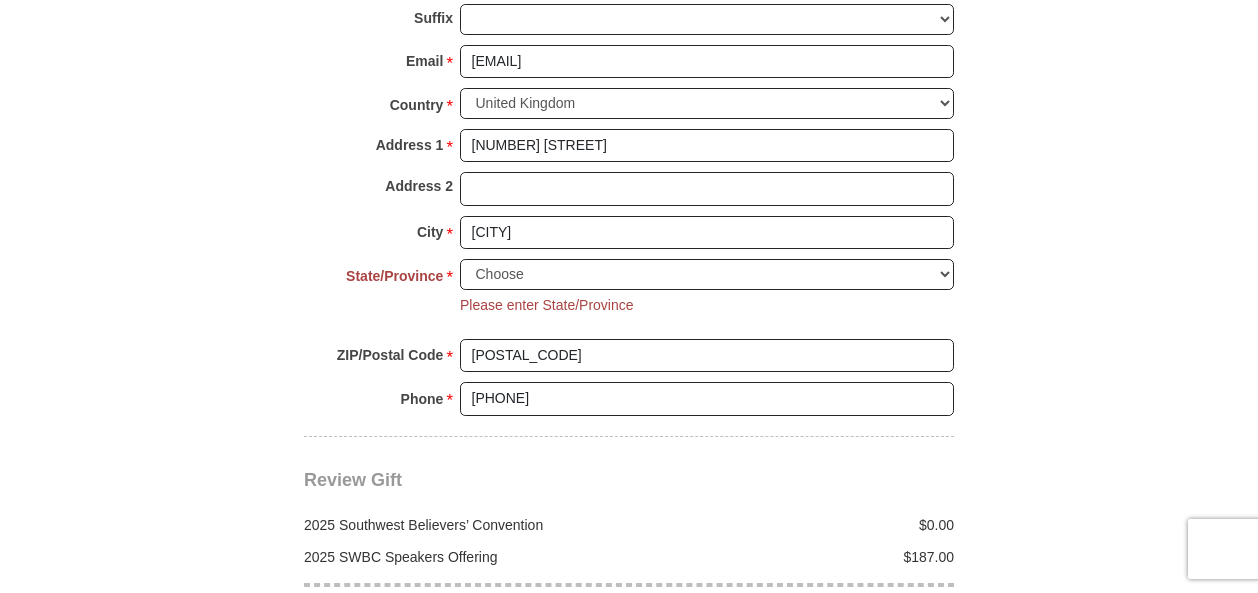 scroll, scrollTop: 1796, scrollLeft: 0, axis: vertical 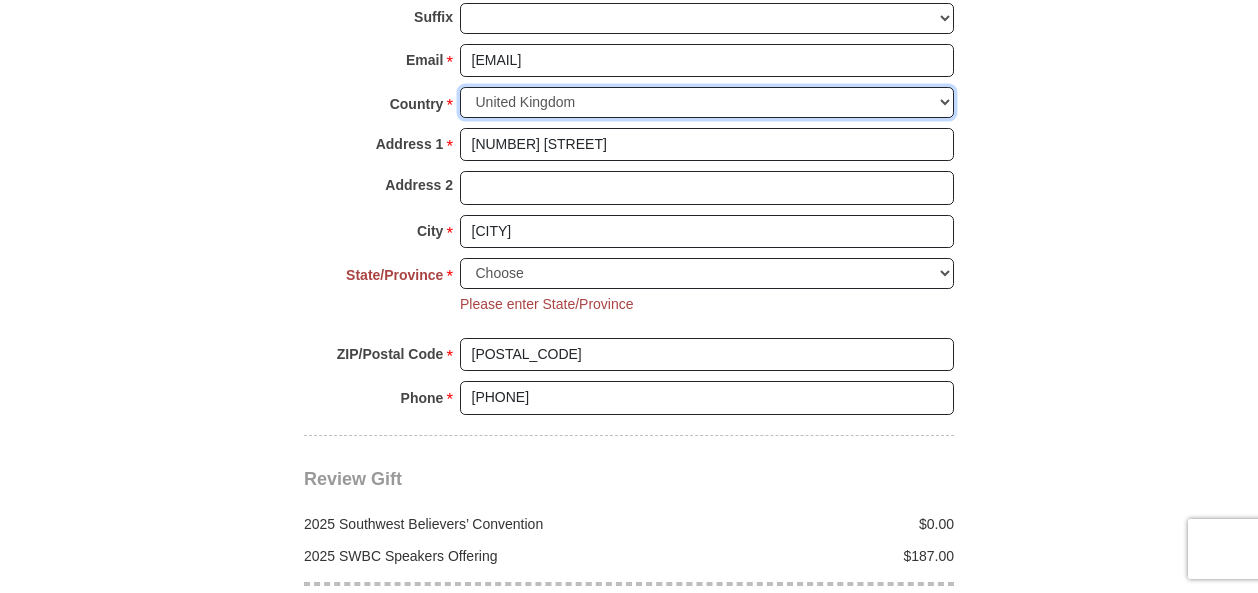 click on "United States of America Canada Antigua and Barbuda Argentina Armenia Aruba Australia Austria Azerbaijan Bahamas Bangladesh Barbados Belarus Belgium Belize Bermuda Bolivia Bosnia and Herzegovina Brazil Bulgaria Cayman Islands Chile China Colombia Costa Rica Croatia Cuba Cyprus Czech Republic Denmark Dominican Republic Ecuador Egypt Estonia Finland France Germany Gibraltar Greece Grenada Guatemala Guyana Hong Kong Hungary Iceland India Indonesia Ireland Israel Italy Jamaica Japan Jordan Kazakhstan Kenya Kuwait Malaysia Mexico Mozambique New Zealand Nigeria Norway Oman Pakistan Paraguay Peoples Democratic Republic of Korea Peru Poland Portugal Puerto Rico Qatar Republic of Georgia Republic of South Korea Romania Russia Saint Vincent and the Grenadines Saudi Arabia Singapore Slovakia Slovenia South Africa Spain Sri Lanka Sweden Switzerland Taiwan Thailand The Netherlands The Philippines Trinidad and Tobago Turkey Ukraine United Arab Emirates United Kingdom United States Minor Outlying Islands Uruguay Uzbekistan" at bounding box center (707, 102) 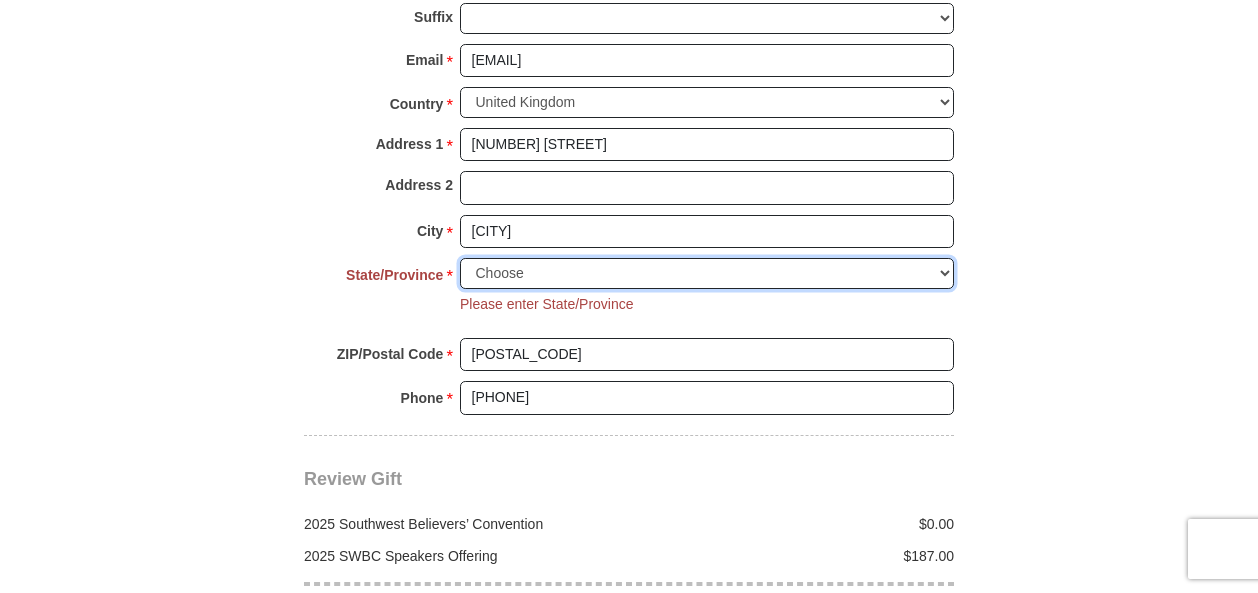 click on "Choose Alabama Alaska American Samoa Arizona Arkansas Armed Forces Americas Armed Forces Europe Armed Forces Pacific California Colorado Connecticut Delaware District of Columbia Federated States of Micronesia Florida Georgia Guam Hawaii Idaho Illinois Indiana Iowa Kansas Kentucky Louisiana Maine Marshall Islands Maryland Massachusetts Michigan Minnesota Mississippi Missouri Montana Nebraska Nevada New Hampshire New Jersey New Mexico New York North Carolina North Dakota Northern Mariana Islands Ohio Oklahoma Oregon Palau Pennsylvania Puerto Rico Rhode Island South Carolina South Dakota Tennessee Texas Utah Vermont Virgin Islands Virginia Washington West Virginia Wisconsin Wyoming" at bounding box center [707, 273] 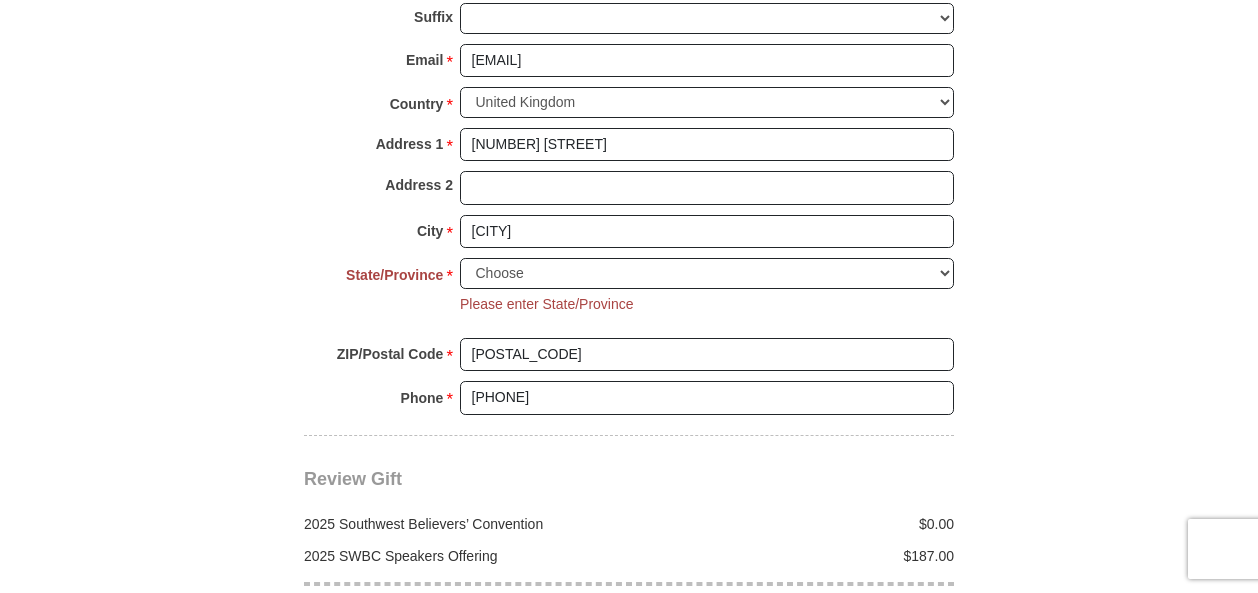 click on "2025 Southwest Believers’ Convention
When you give, you're helping us accomplish our God-given mission of maturing believers all over the world in the use of their faith—using every available voice. We're committed to broadcasting the voice of victory via live events, television, radio, podcasts, websites, social media and much more. One Word from God can change someone’s life forever, and you can be a part of making it happen! Help people experience how one word from God can change their lives—forever!
Select Giving Amount
Amount must be a valid number
$25" at bounding box center (629, -402) 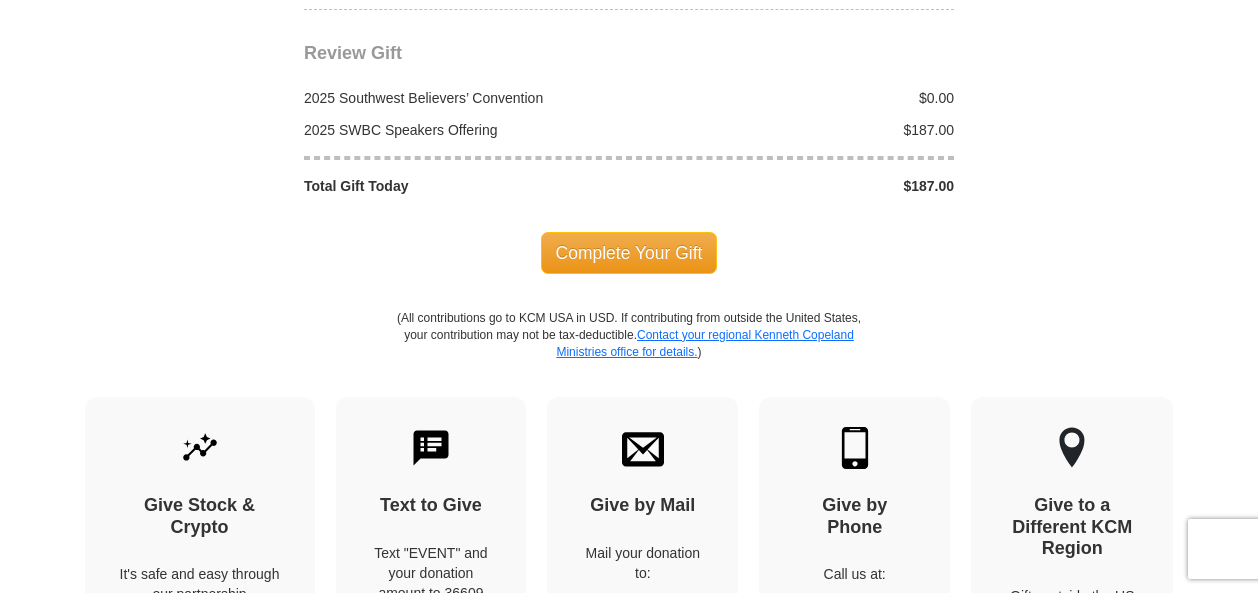 scroll, scrollTop: 2266, scrollLeft: 0, axis: vertical 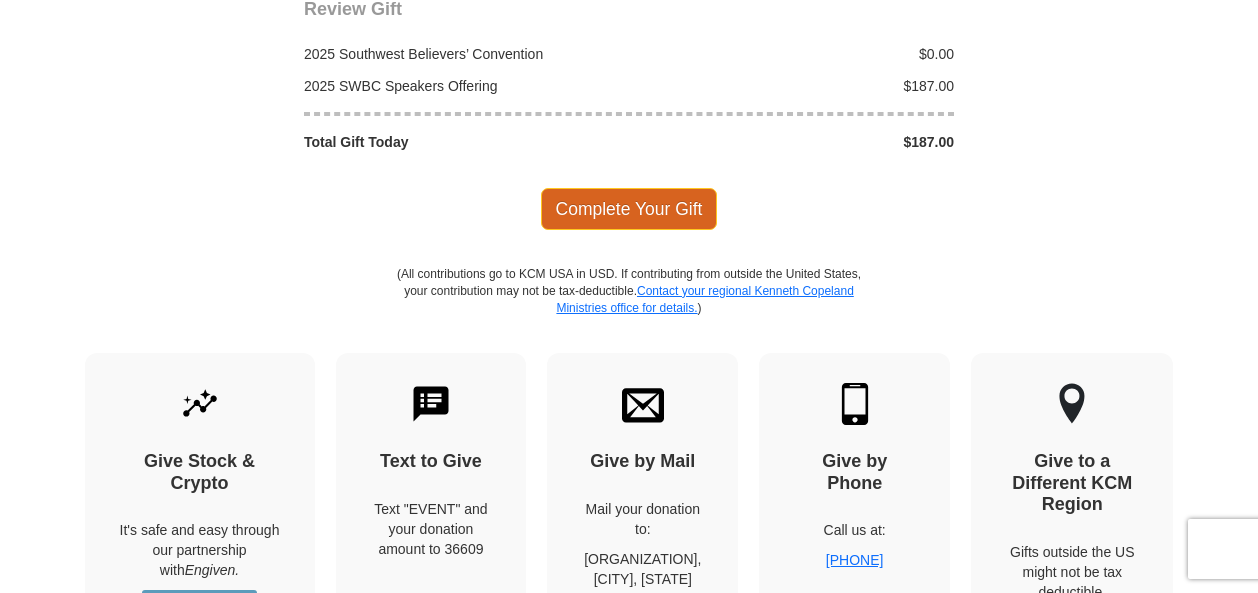 click on "Complete Your Gift" at bounding box center (629, 209) 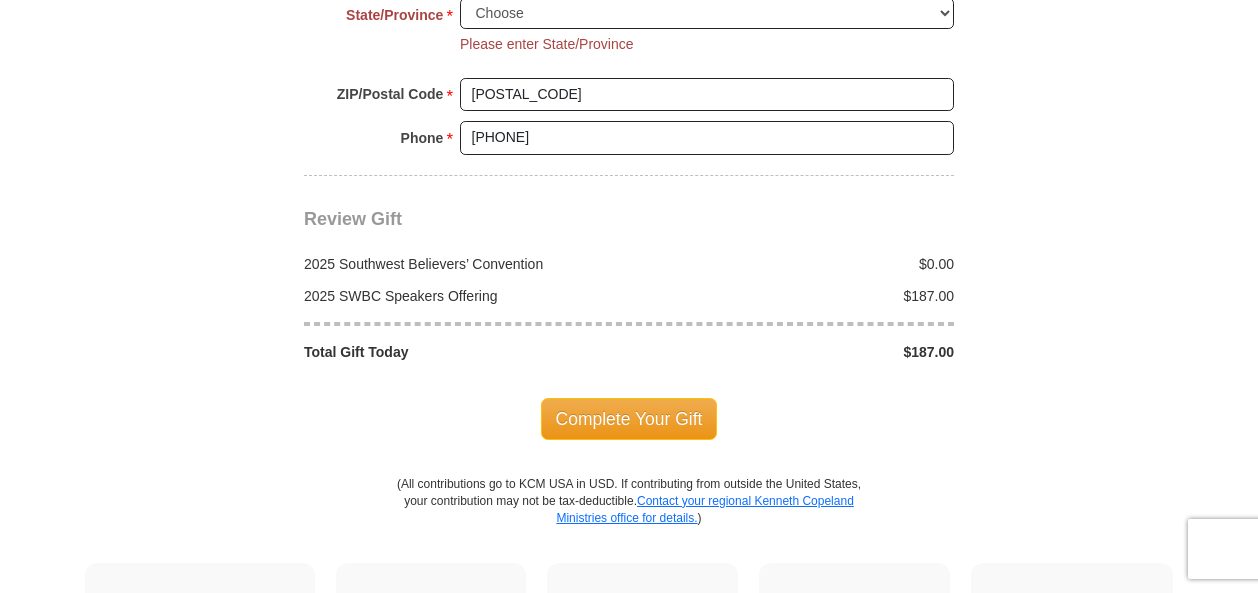 scroll, scrollTop: 2022, scrollLeft: 0, axis: vertical 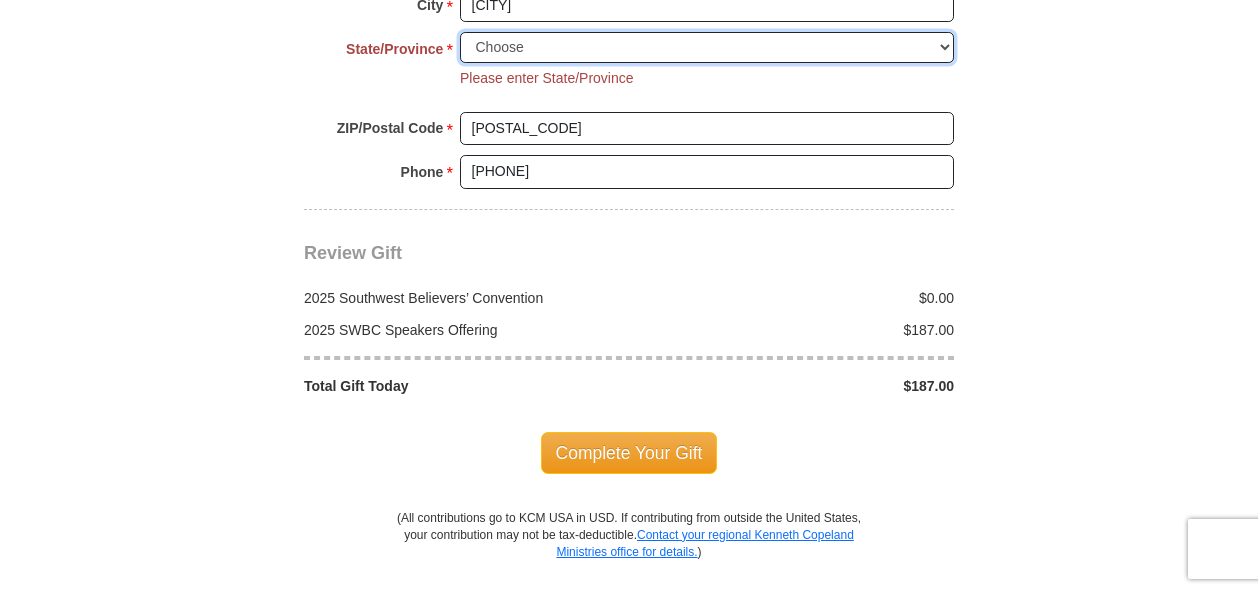 click on "Choose Alabama Alaska American Samoa Arizona Arkansas Armed Forces Americas Armed Forces Europe Armed Forces Pacific California Colorado Connecticut Delaware District of Columbia Federated States of Micronesia Florida Georgia Guam Hawaii Idaho Illinois Indiana Iowa Kansas Kentucky Louisiana Maine Marshall Islands Maryland Massachusetts Michigan Minnesota Mississippi Missouri Montana Nebraska Nevada New Hampshire New Jersey New Mexico New York North Carolina North Dakota Northern Mariana Islands Ohio Oklahoma Oregon Palau Pennsylvania Puerto Rico Rhode Island South Carolina South Dakota Tennessee Texas Utah Vermont Virgin Islands Virginia Washington West Virginia Wisconsin Wyoming" at bounding box center (707, 47) 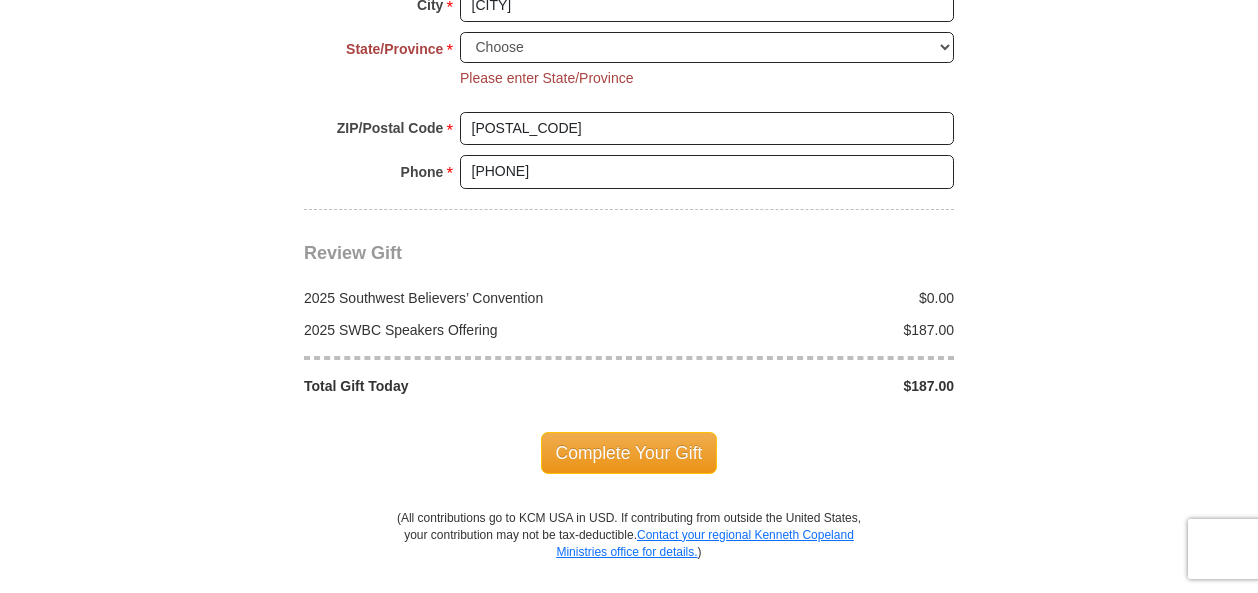 click on "2025 Southwest Believers’ Convention
When you give, you're helping us accomplish our God-given mission of maturing believers all over the world in the use of their faith—using every available voice. We're committed to broadcasting the voice of victory via live events, television, radio, podcasts, websites, social media and much more. One Word from God can change someone’s life forever, and you can be a part of making it happen! Help people experience how one word from God can change their lives—forever!
Select Giving Amount
Amount must be a valid number
$25" at bounding box center [629, -628] 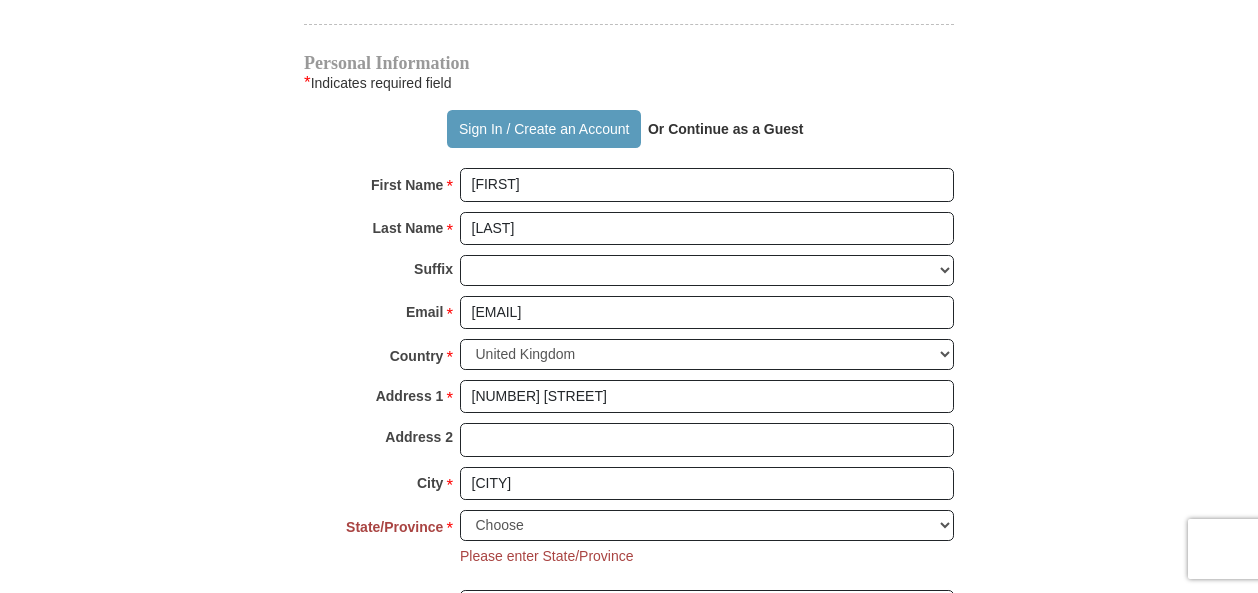 scroll, scrollTop: 1546, scrollLeft: 0, axis: vertical 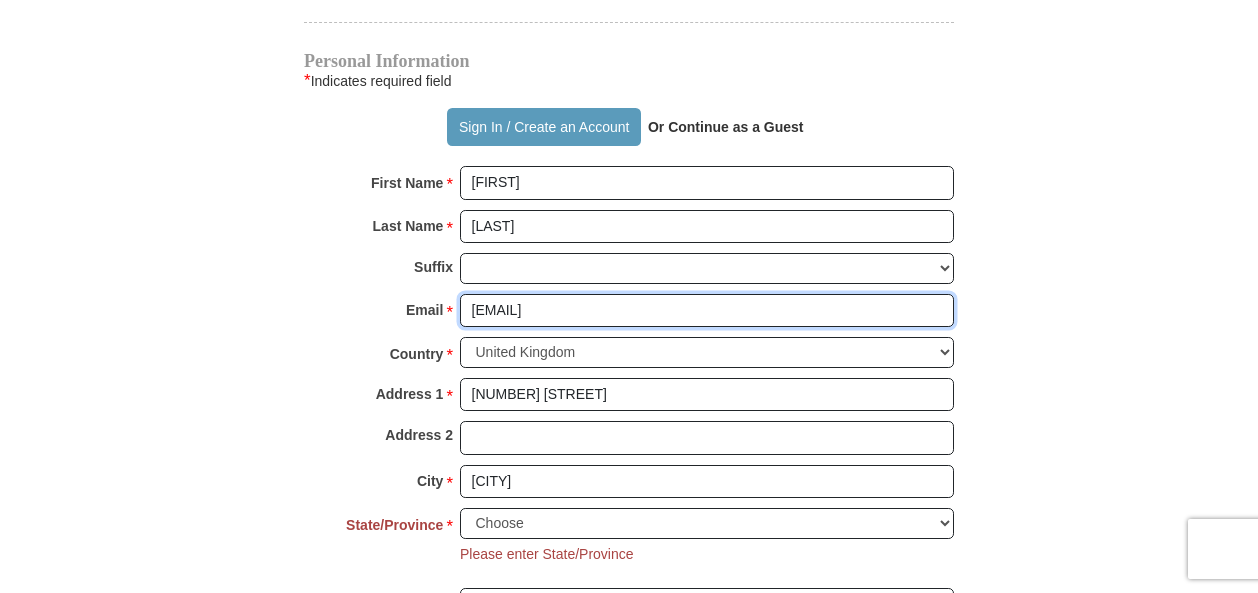 click on "mercymekako1@gmail.com" at bounding box center (707, 311) 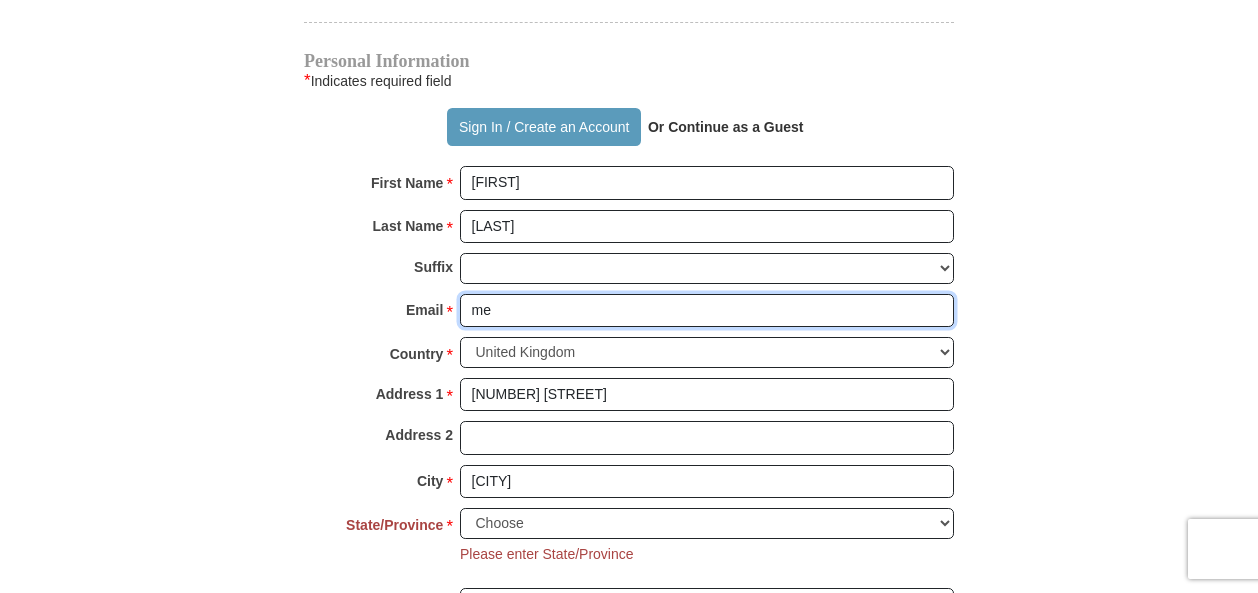 type on "m" 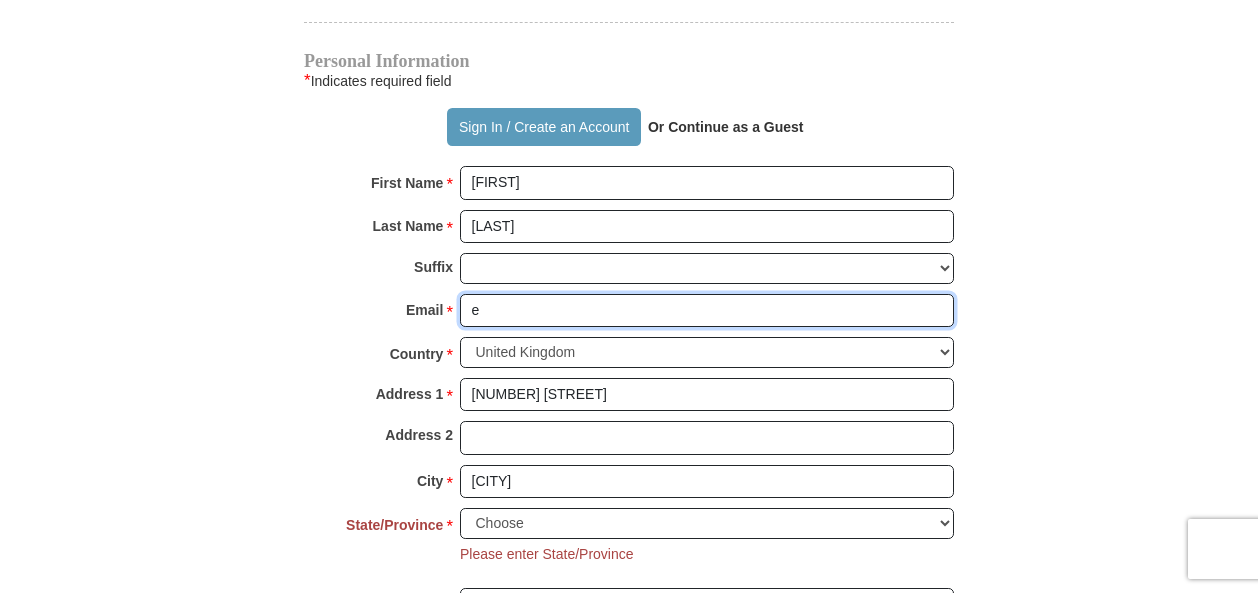 type on "[EMAIL]" 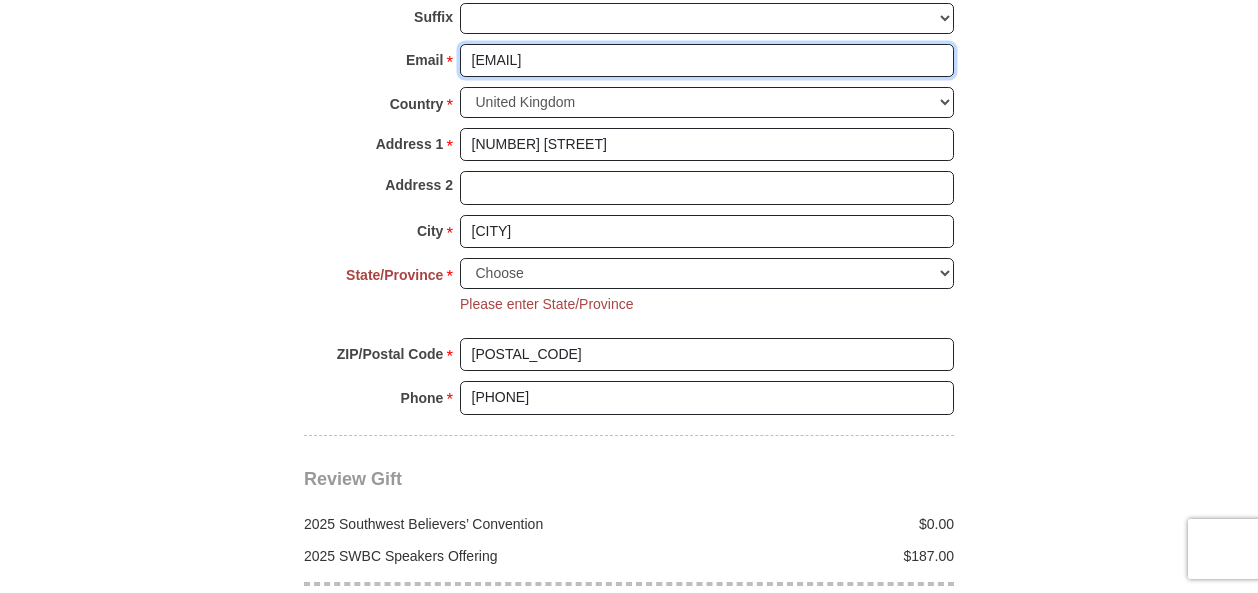 scroll, scrollTop: 1796, scrollLeft: 0, axis: vertical 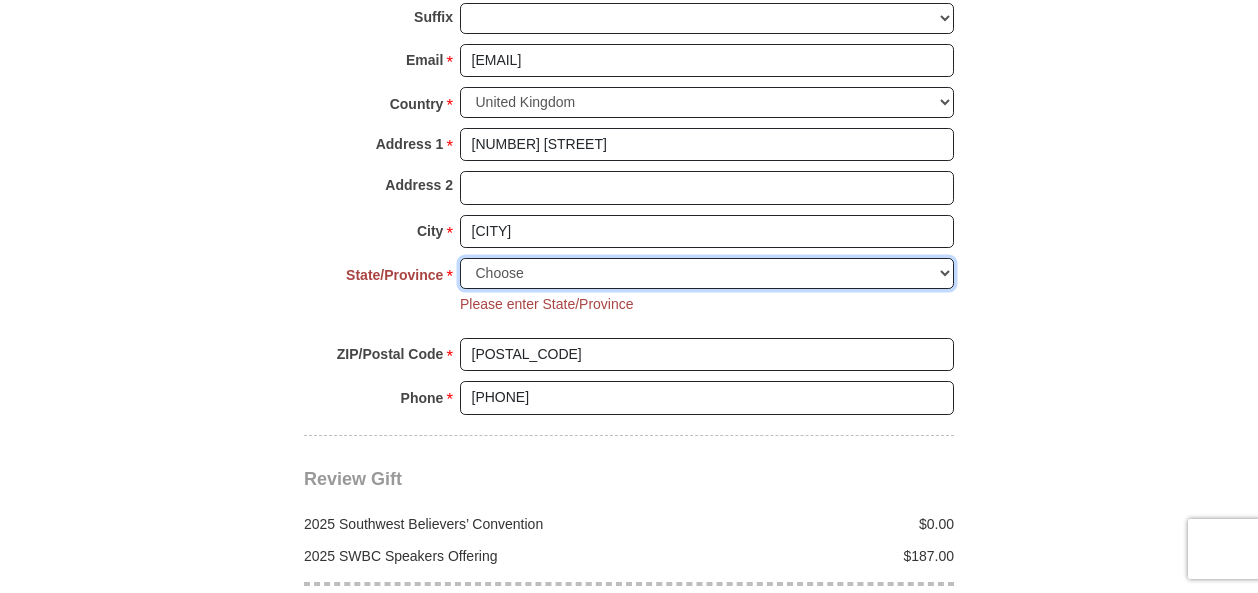 click on "Choose Alabama Alaska American Samoa Arizona Arkansas Armed Forces Americas Armed Forces Europe Armed Forces Pacific California Colorado Connecticut Delaware District of Columbia Federated States of Micronesia Florida Georgia Guam Hawaii Idaho Illinois Indiana Iowa Kansas Kentucky Louisiana Maine Marshall Islands Maryland Massachusetts Michigan Minnesota Mississippi Missouri Montana Nebraska Nevada New Hampshire New Jersey New Mexico New York North Carolina North Dakota Northern Mariana Islands Ohio Oklahoma Oregon Palau Pennsylvania Puerto Rico Rhode Island South Carolina South Dakota Tennessee Texas Utah Vermont Virgin Islands Virginia Washington West Virginia Wisconsin Wyoming" at bounding box center (707, 273) 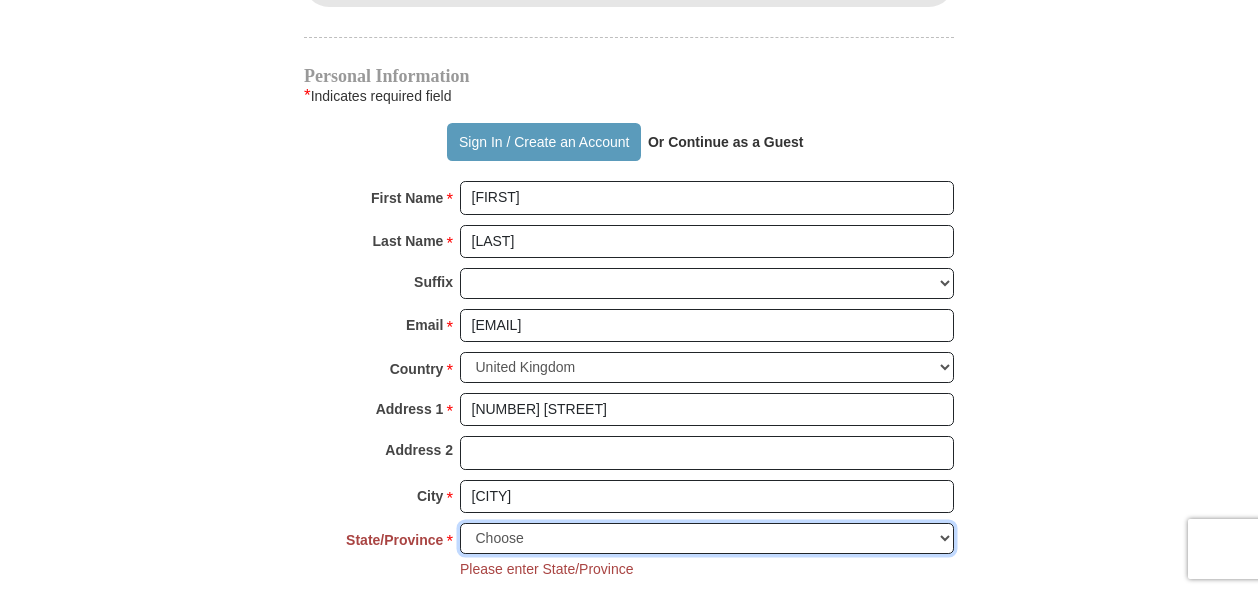 scroll, scrollTop: 1533, scrollLeft: 0, axis: vertical 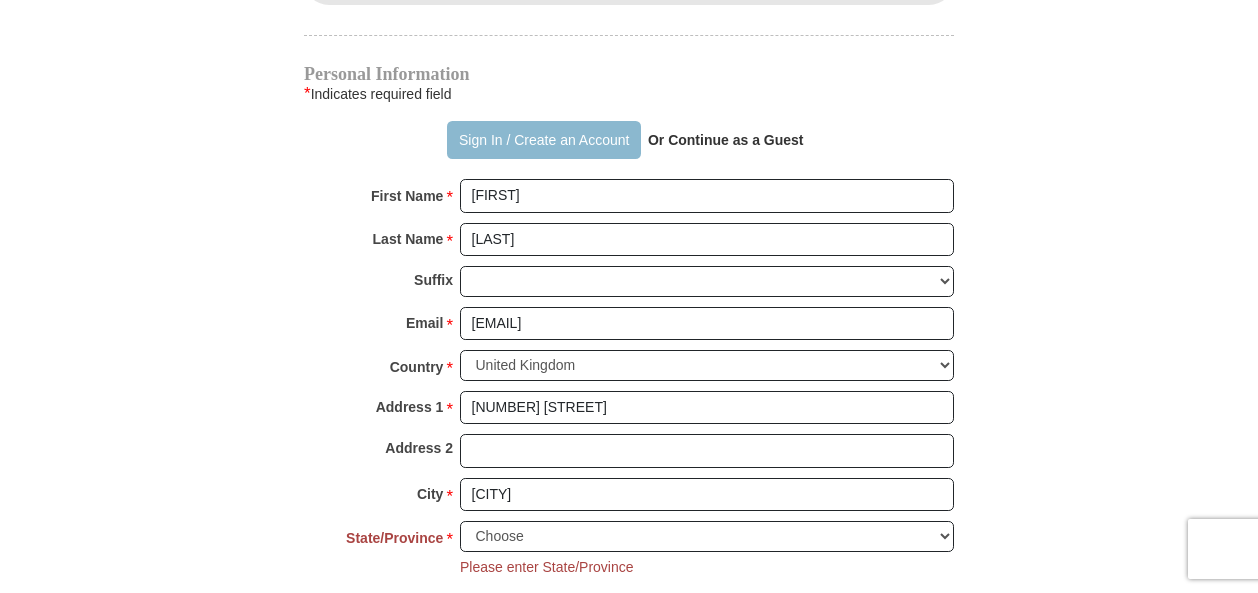click on "Sign In / Create an Account" at bounding box center [543, 140] 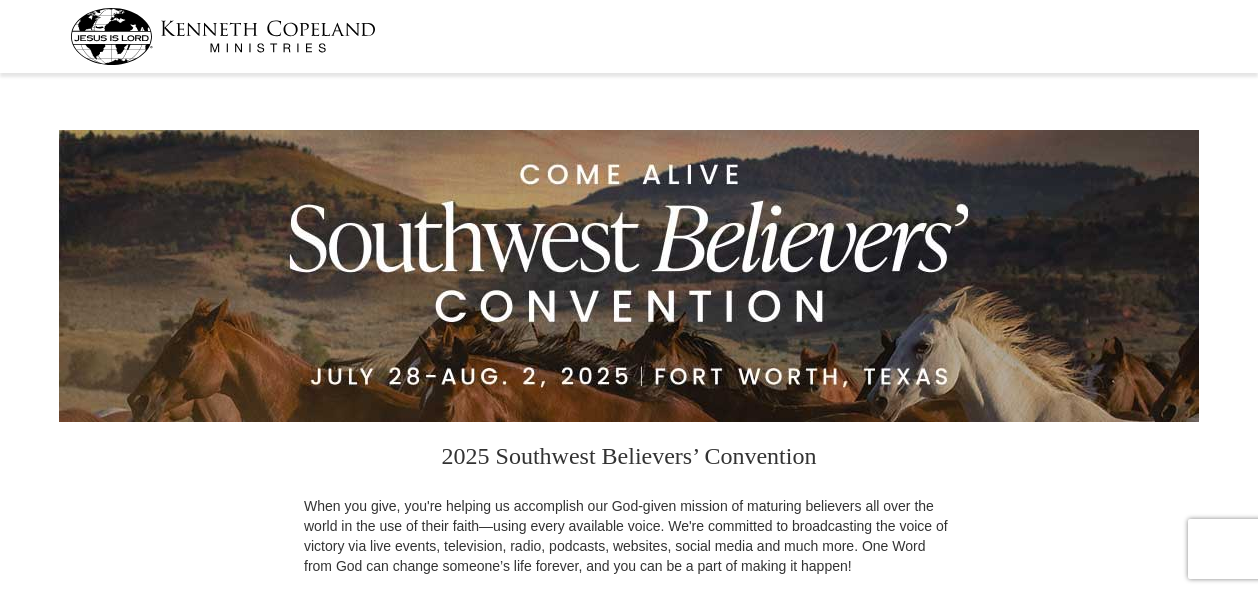 scroll, scrollTop: 0, scrollLeft: 0, axis: both 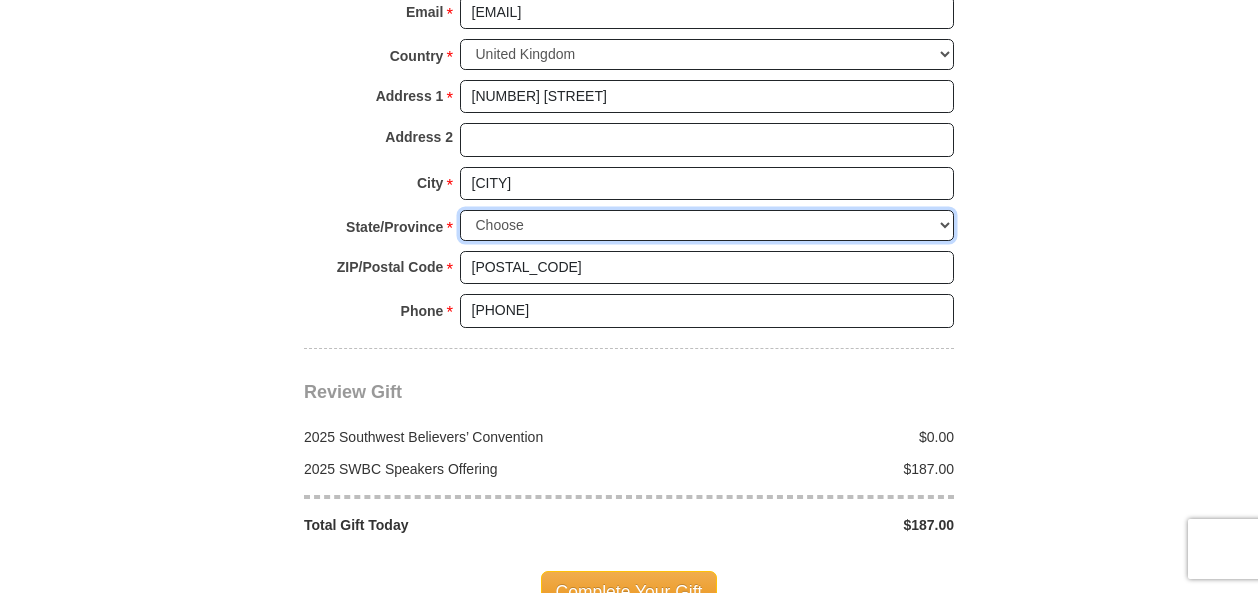 click on "Choose Antrim Ards Armagh Ballymena Ballymoney Banbridge Bedfordshire Belfast Berkshire Borders Region Bristol Buckinghamshire Cambridgeshire Carrickfergus Castlereagh Central Region Channel Is Cheshire Clwyd Coleraine Cookstown Cornwall Craigavon Cumbria Derbyshire Derry Devon Dorset Down Dumfries & Galloway Region Dungannon Durham Dyfed East Riding of Yorkshire East Sussex Essex Fermanagh Fife Region Gloucestershire Grampian Region Greater London Greater Manchester Gwent Gwynedd Hampshire Herefordshire Hertfordshire Highland Region Isle of Man Isle of Wight Isles of Scilly Kent Lancashire Larne Leicestershire Limavady Lincolnshire Lisburn Lothian Region Magherafelt Merseyside Mid Glamorgan Middlesex Moyle NULL Newry and Mourne Newtownabbey Norfolk North Down North Yorkshire Northumberland Nottinghamshire Omagh Orkney Is Oxfordshire Powys Rutland Shetland Is Shropshire Somerset South Glamorgan South Yorkshire Staffordshire Strabane Strathclyde Region Suffolk Surrey Tayside Region Tyne & Wear Warwickshire" at bounding box center (707, 225) 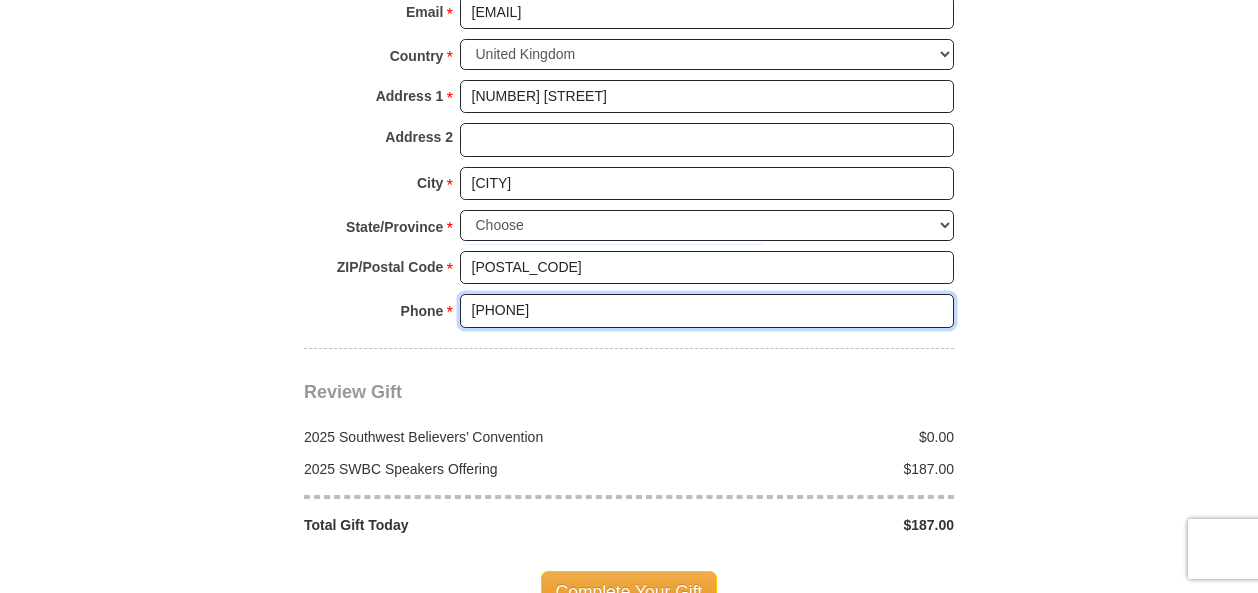 click on "[PHONE]" at bounding box center (707, 311) 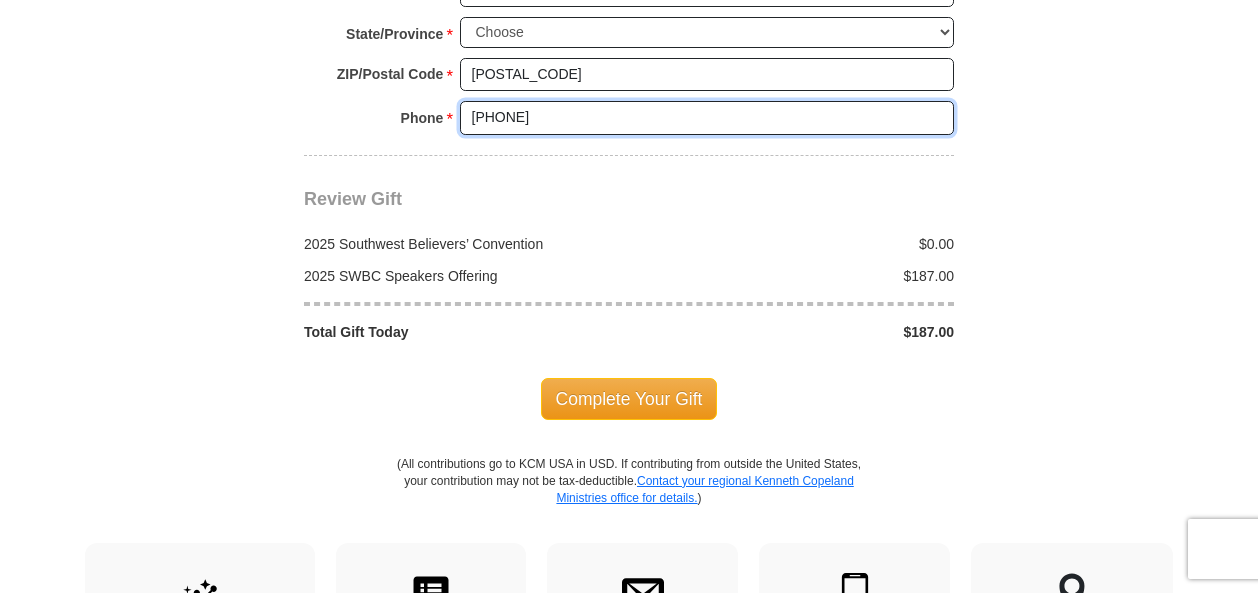 scroll, scrollTop: 1981, scrollLeft: 0, axis: vertical 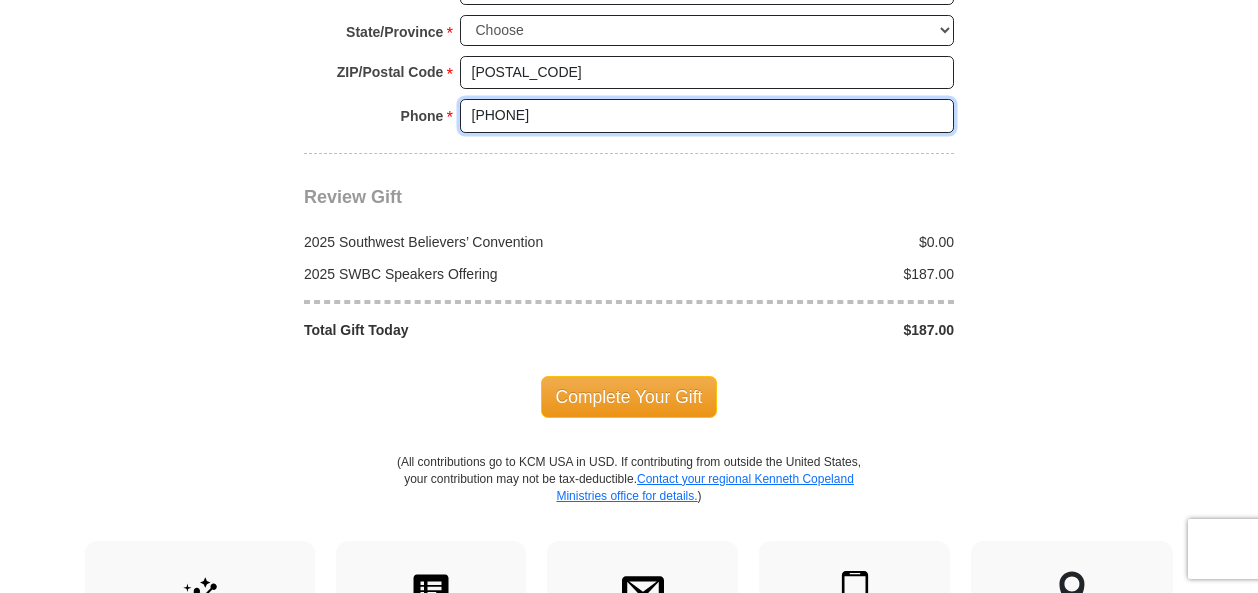 type on "+44 7968542083" 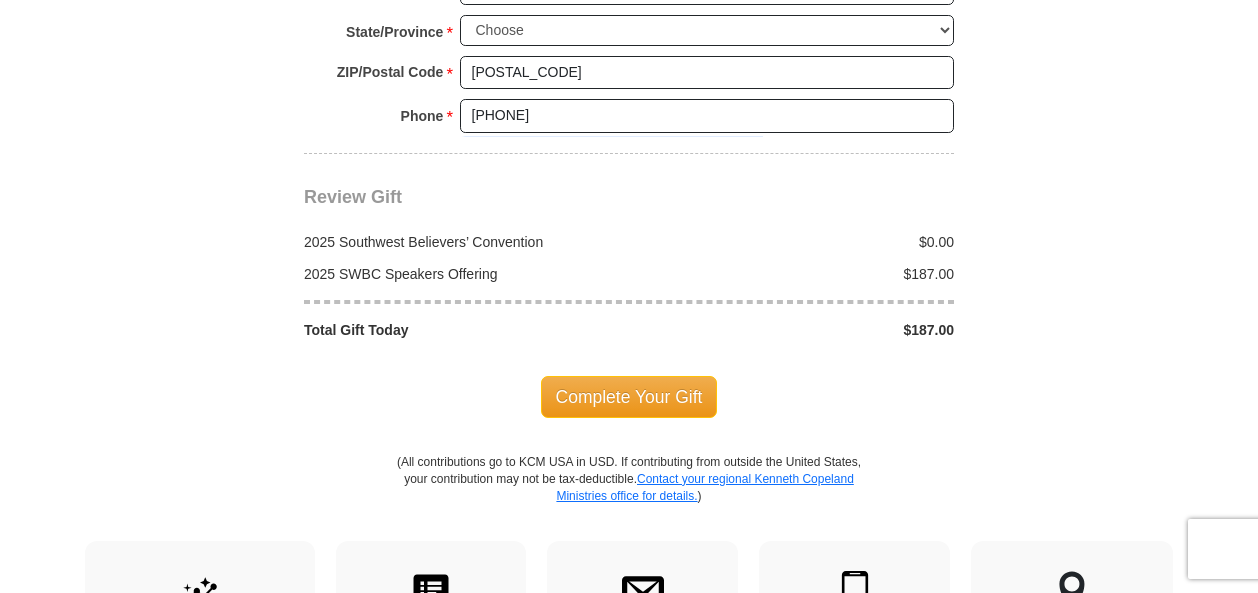 click on "Complete Your Gift" at bounding box center [629, 397] 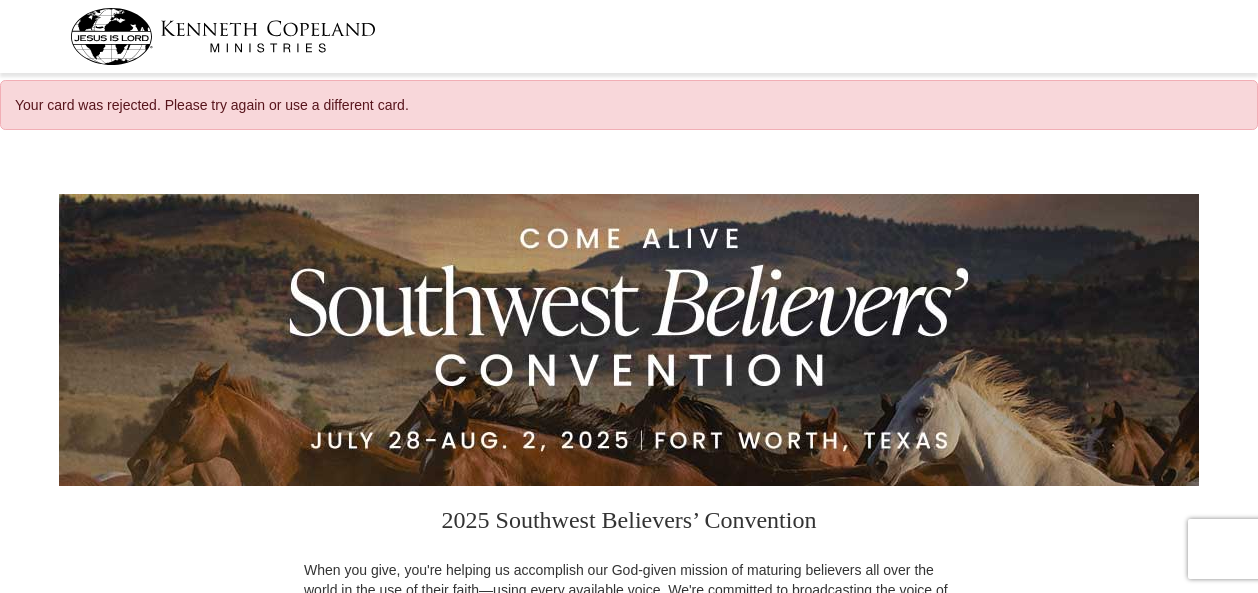 scroll, scrollTop: 0, scrollLeft: 0, axis: both 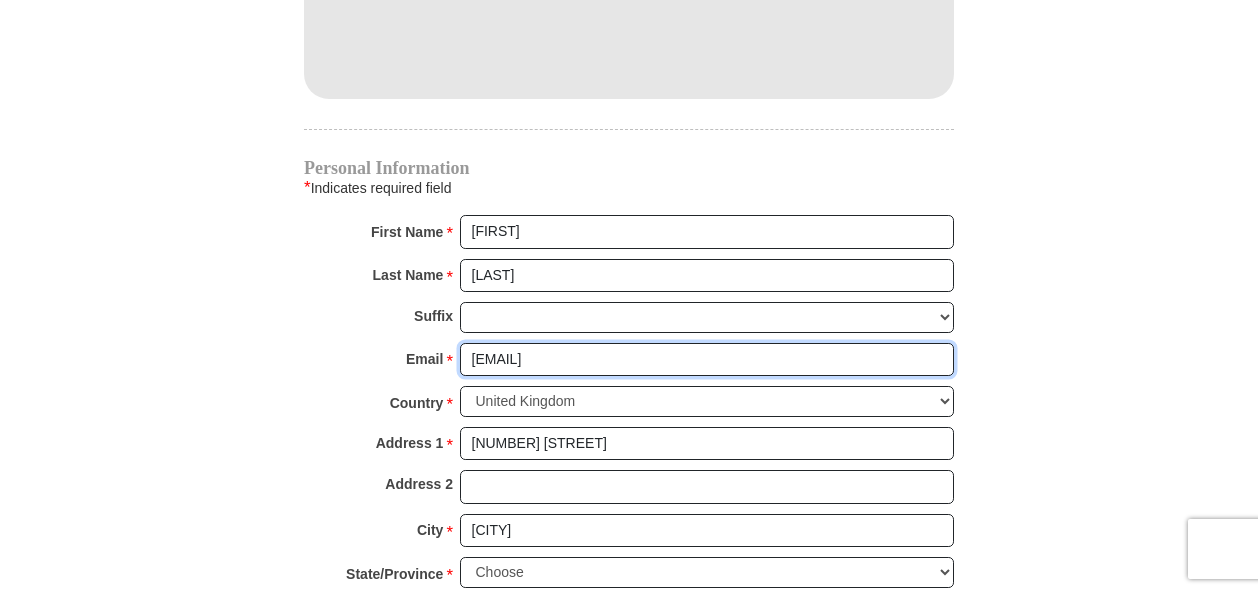 drag, startPoint x: 654, startPoint y: 358, endPoint x: 442, endPoint y: 360, distance: 212.00943 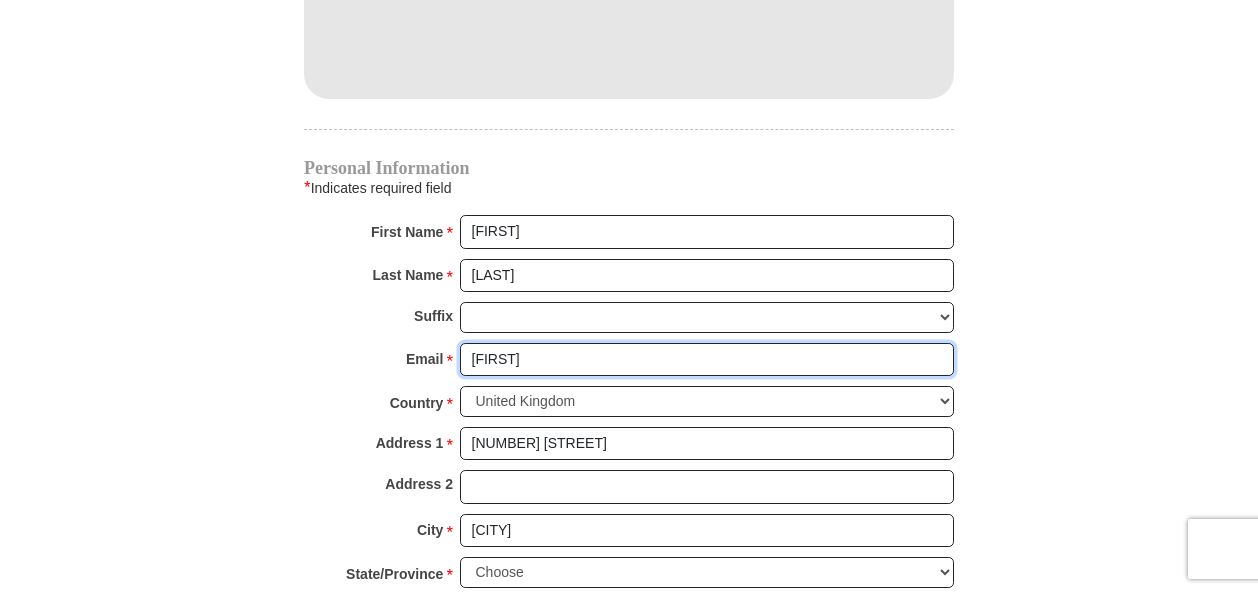 type on "[EMAIL]" 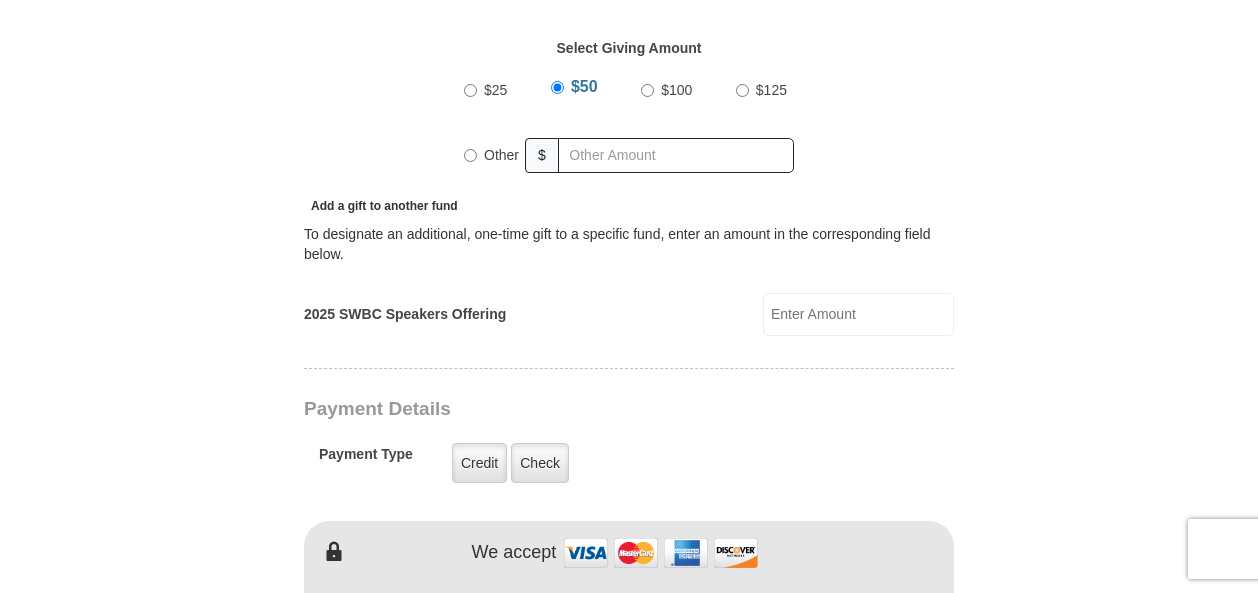 scroll, scrollTop: 864, scrollLeft: 0, axis: vertical 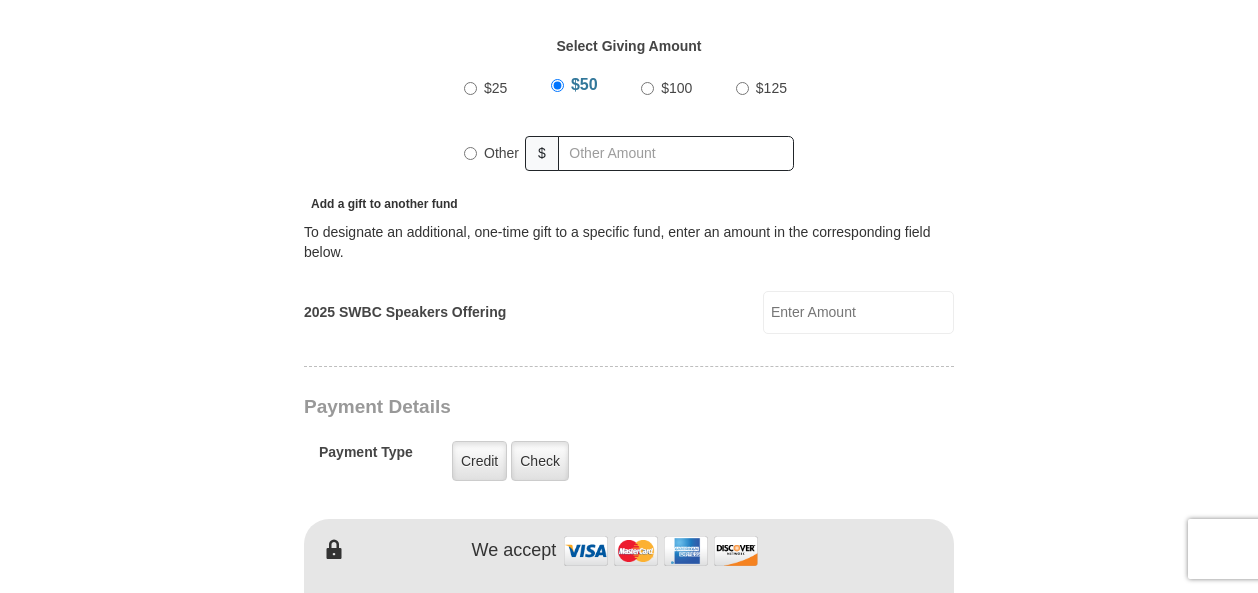 click on "Other" at bounding box center (470, 153) 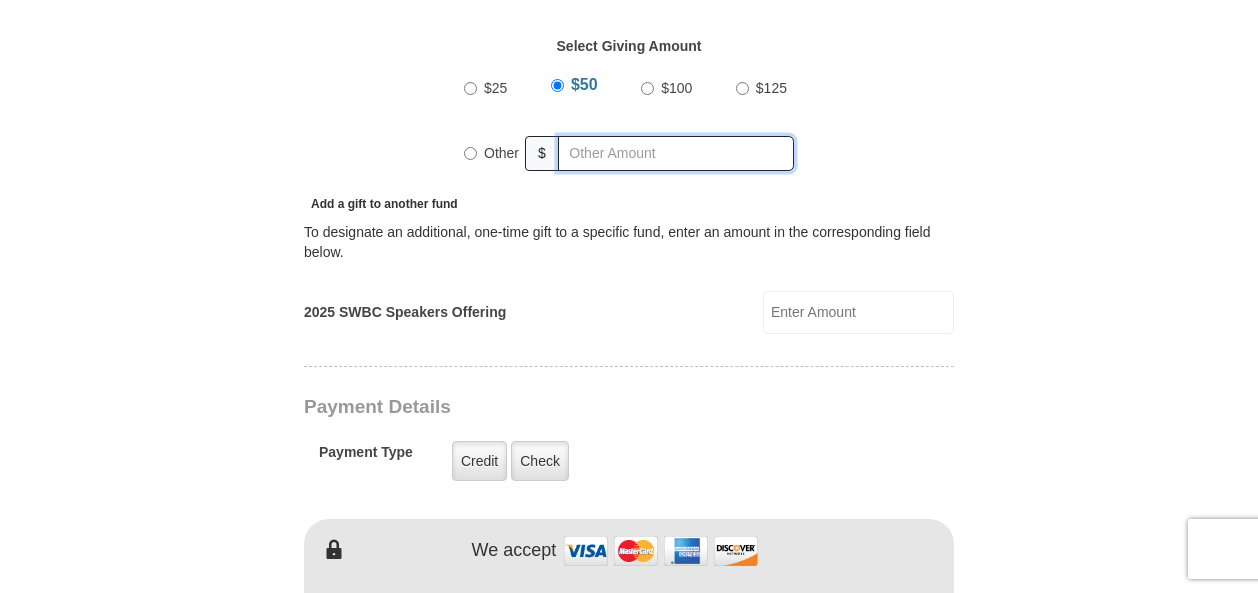 radio on "true" 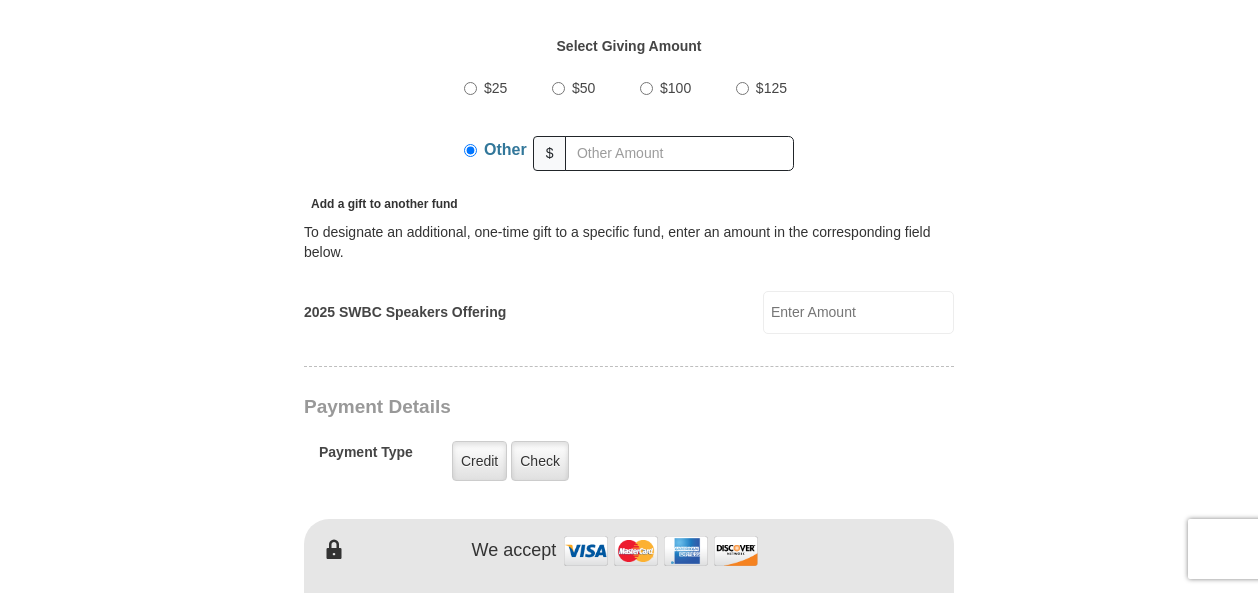 click on "2025 SWBC Speakers Offering" at bounding box center [858, 312] 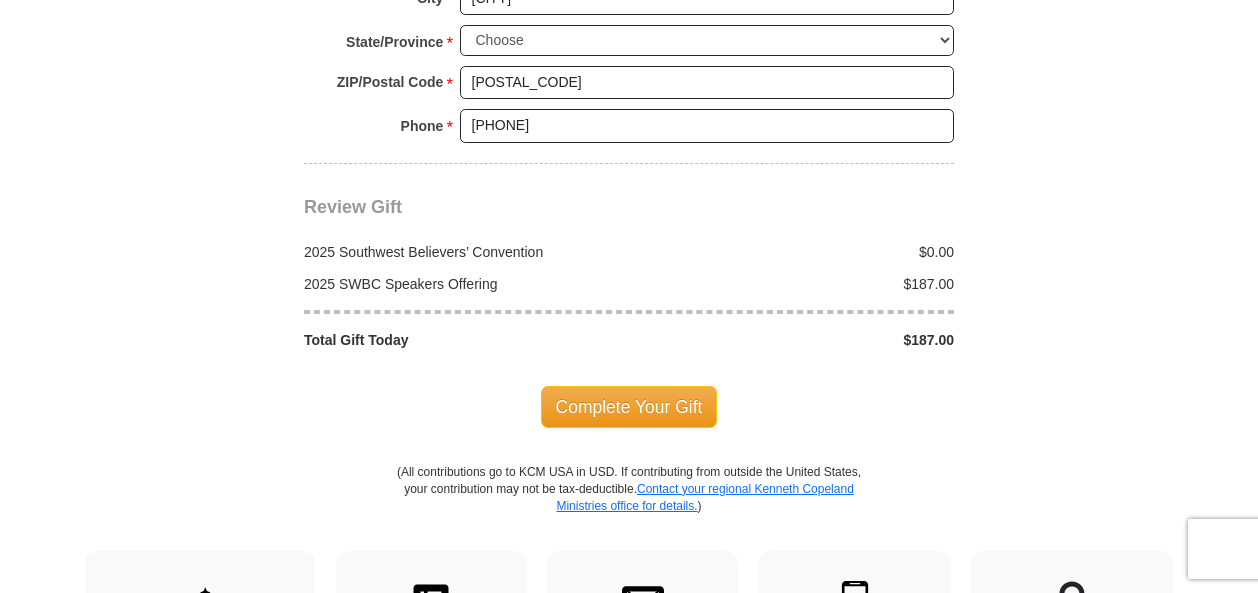 scroll, scrollTop: 2036, scrollLeft: 0, axis: vertical 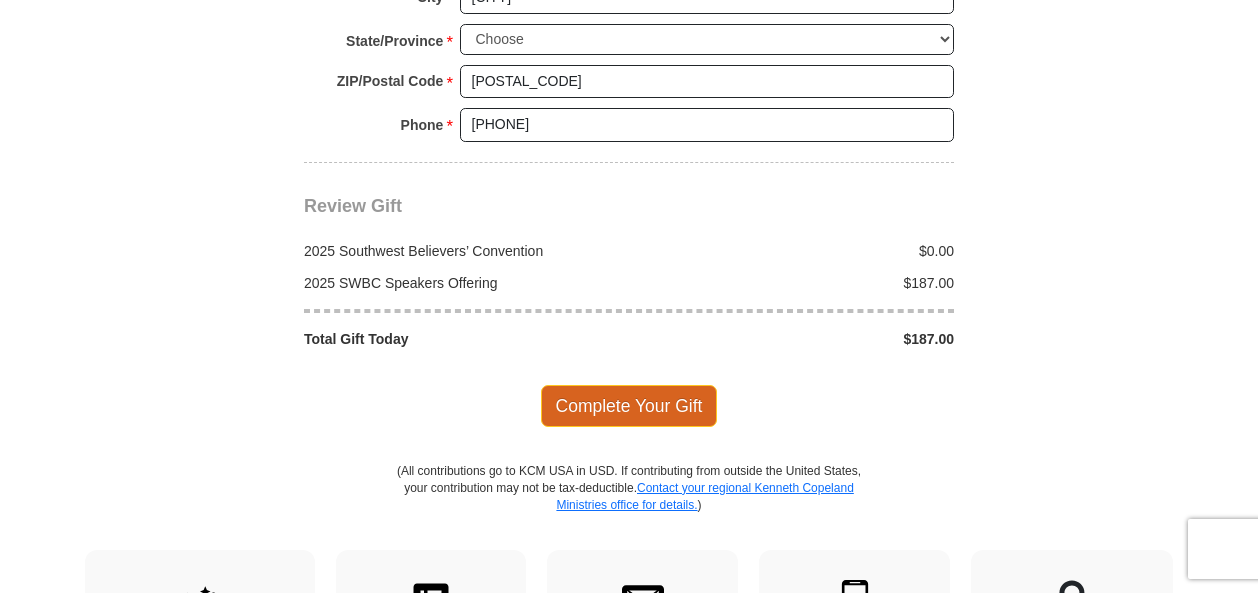 click on "Complete Your Gift" at bounding box center [629, 406] 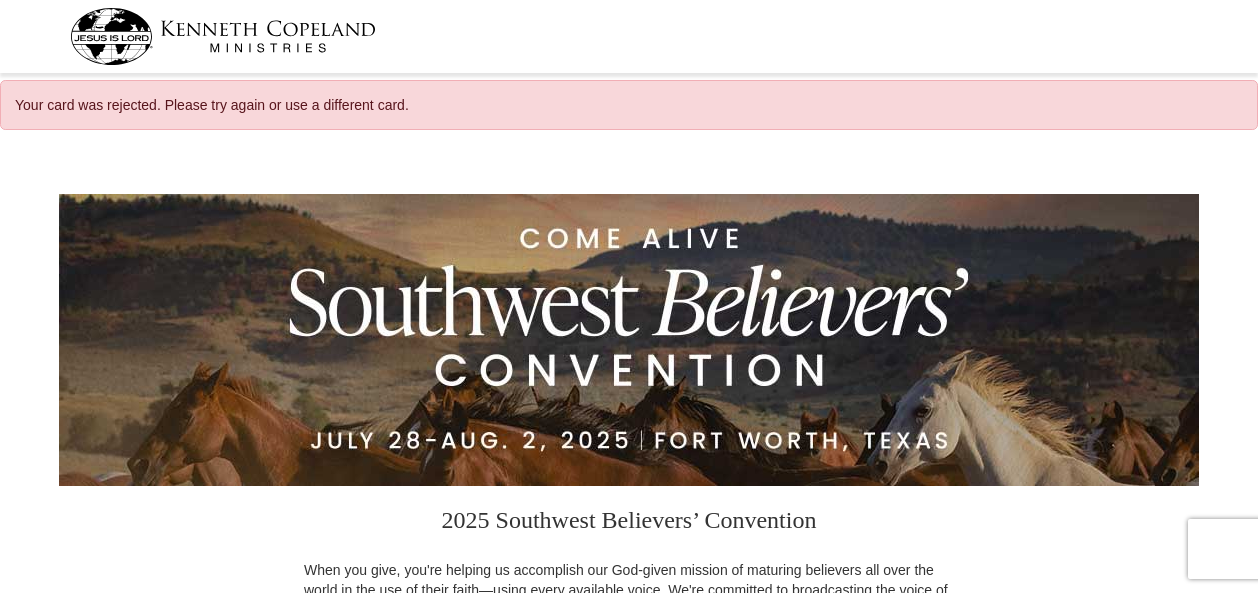 select on "[REGION]" 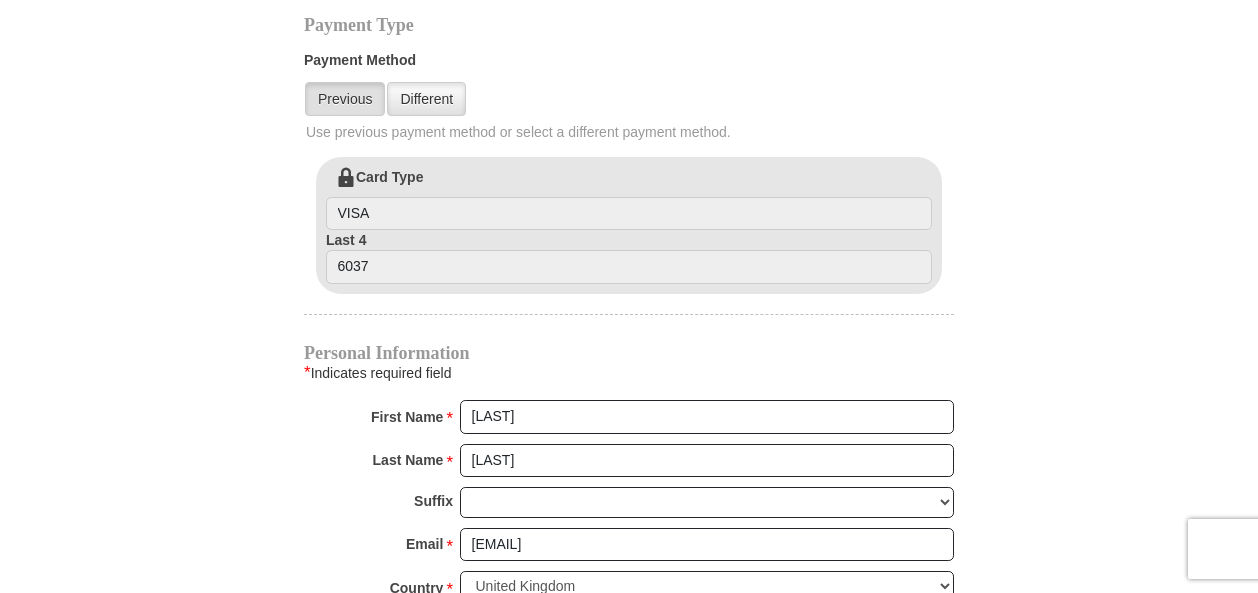 scroll, scrollTop: 1244, scrollLeft: 0, axis: vertical 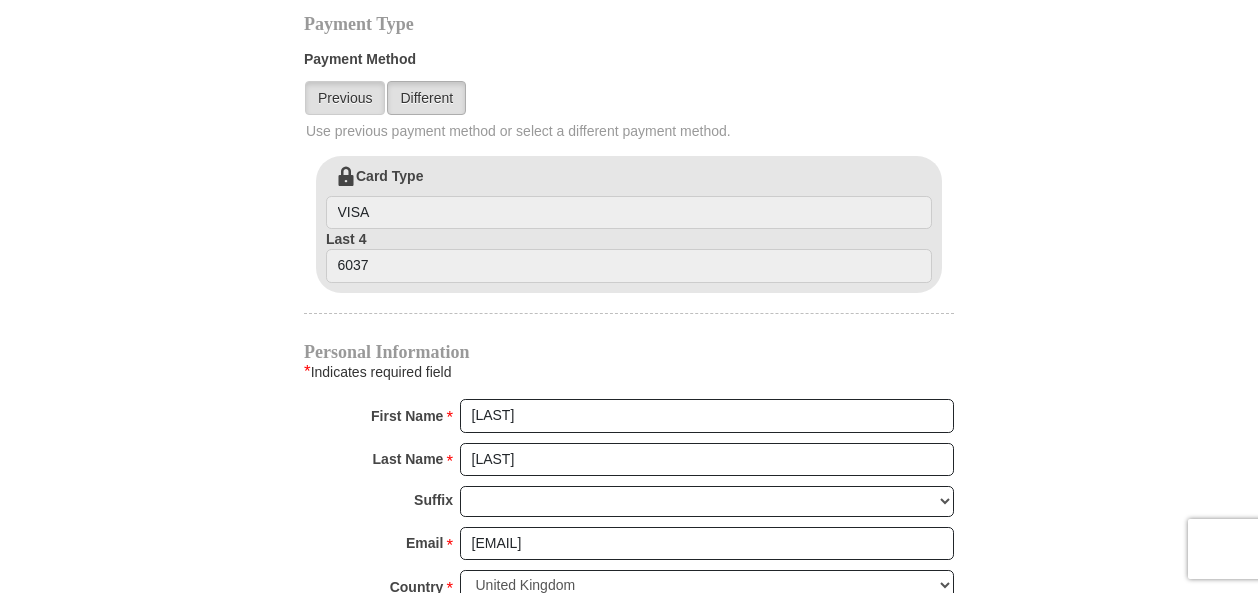 click on "Different" at bounding box center (426, 98) 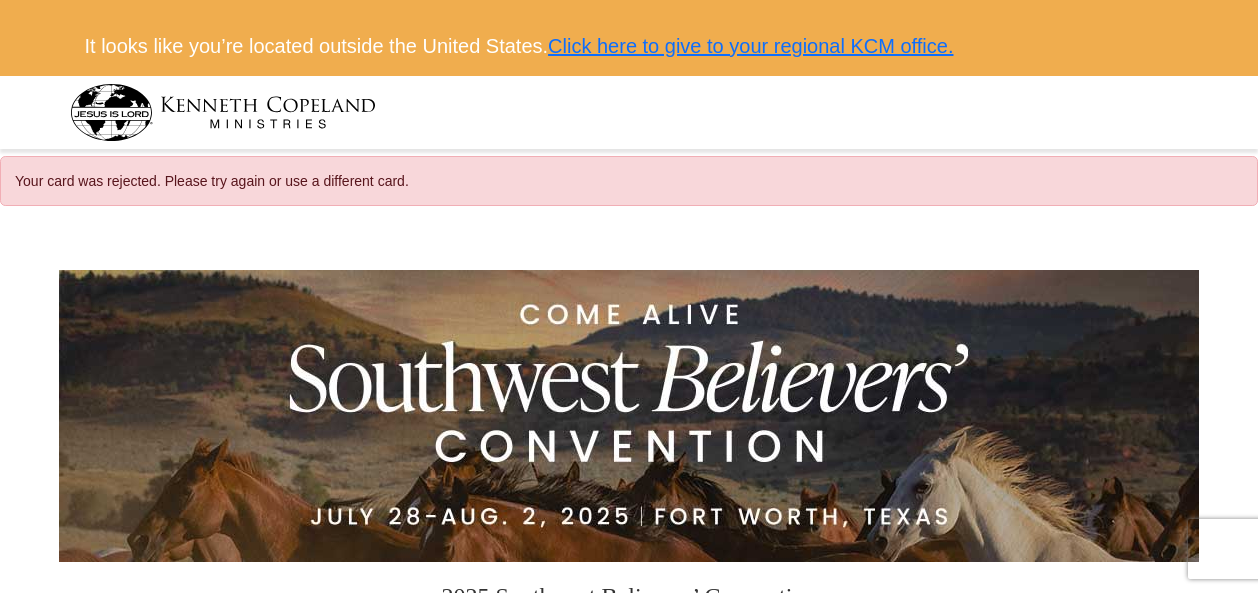 scroll, scrollTop: 0, scrollLeft: 0, axis: both 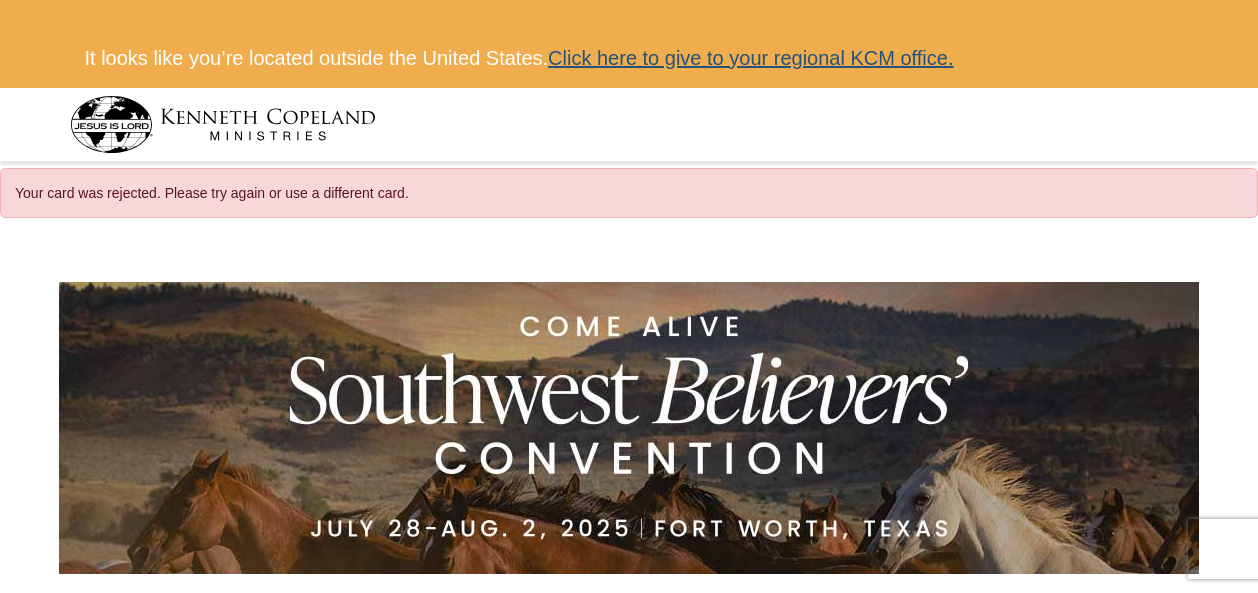 click on "Click here to give to your regional KCM office." at bounding box center (750, 58) 